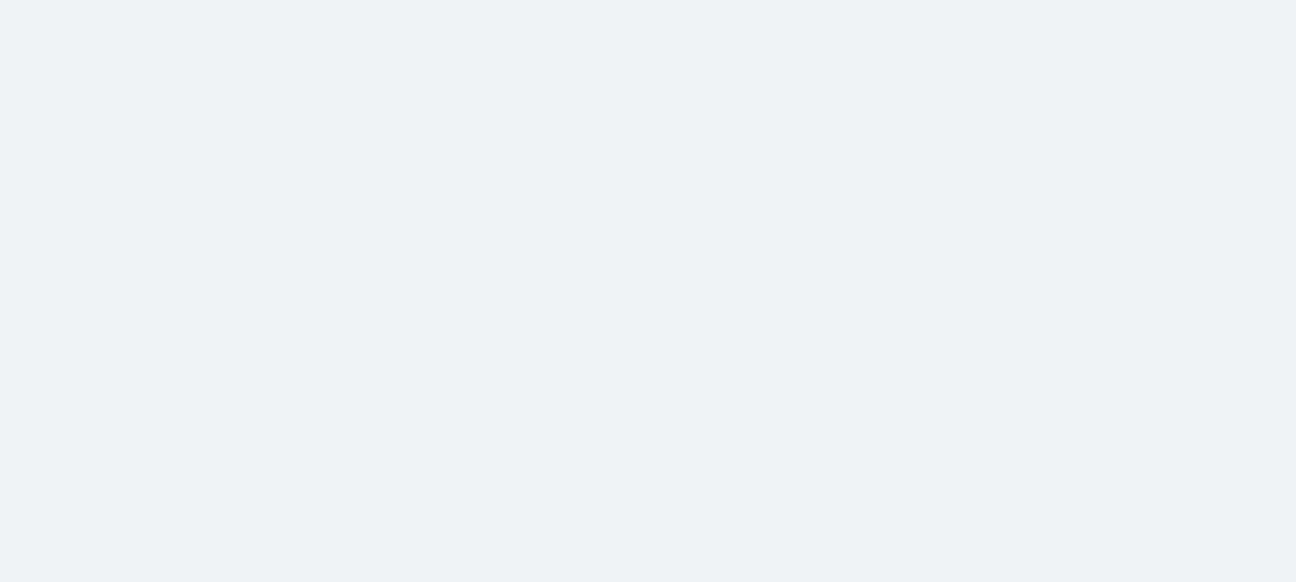scroll, scrollTop: 0, scrollLeft: 0, axis: both 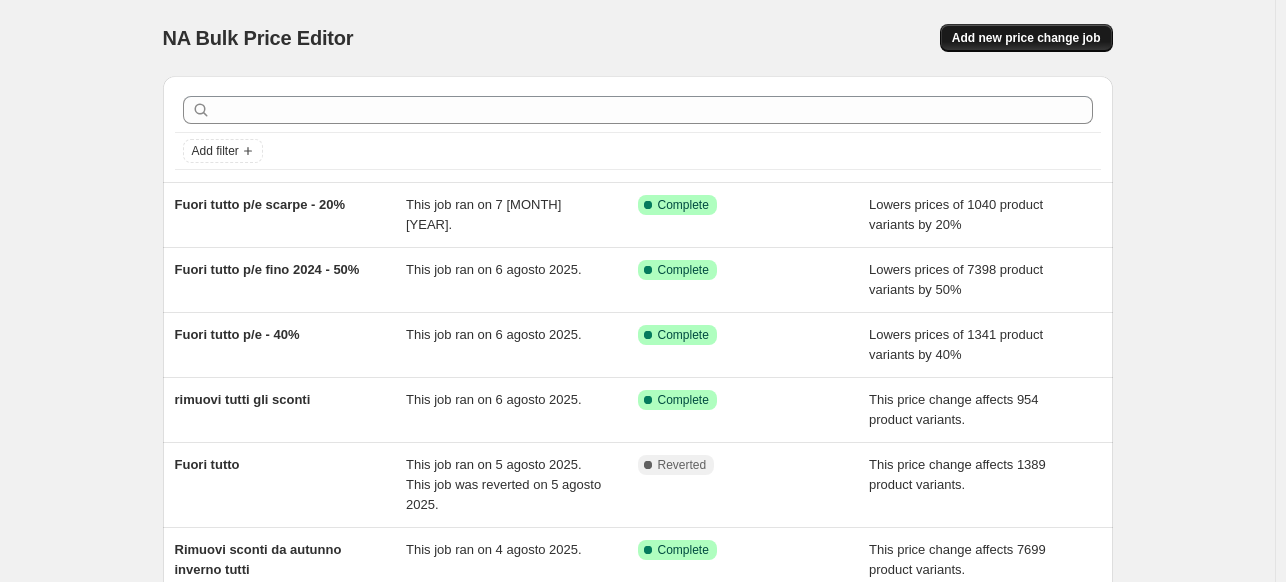 click on "Add new price change job" at bounding box center (1026, 38) 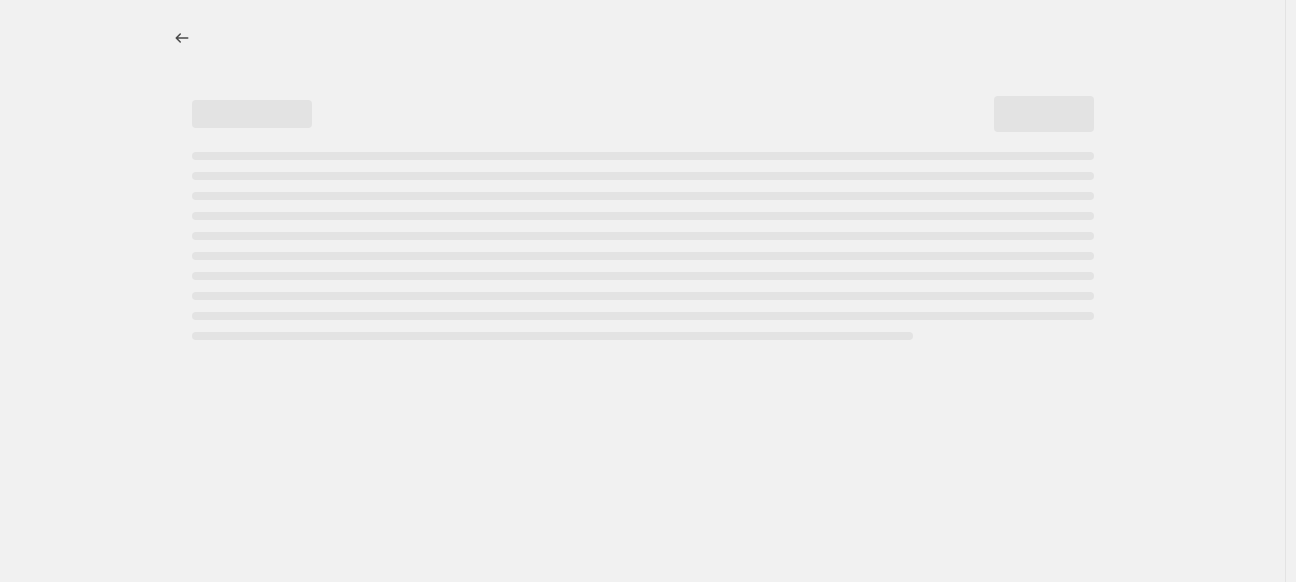 select on "percentage" 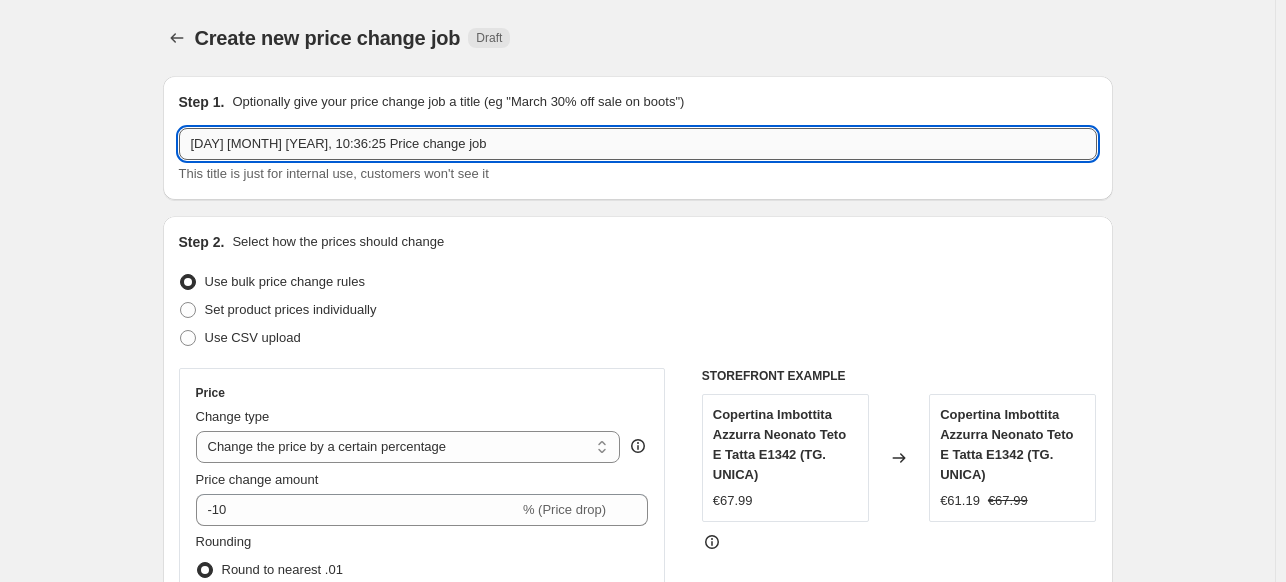 click on "[DAY] [MONTH] [YEAR], 10:36:25 Price change job" at bounding box center [638, 144] 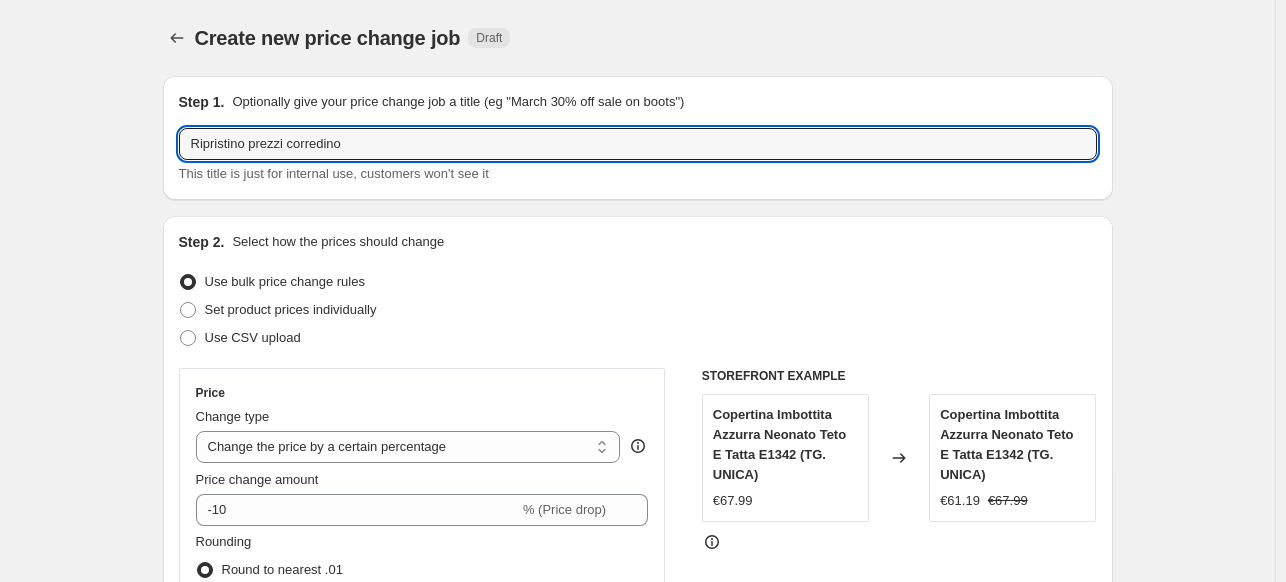 type on "Ripristino prezzi corredino" 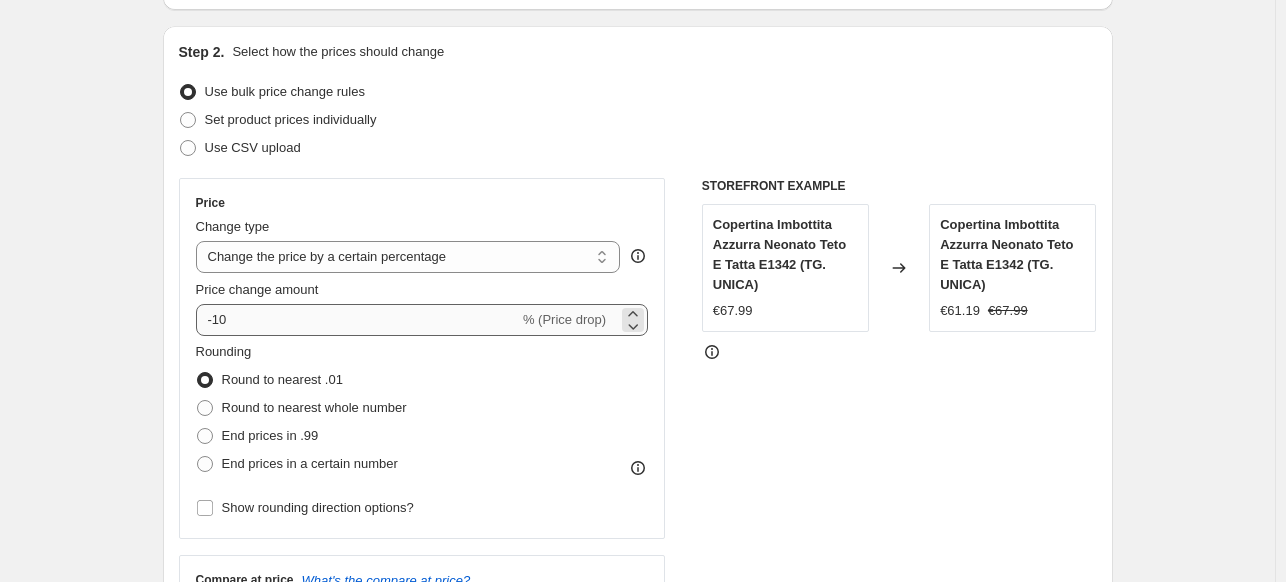 scroll, scrollTop: 200, scrollLeft: 0, axis: vertical 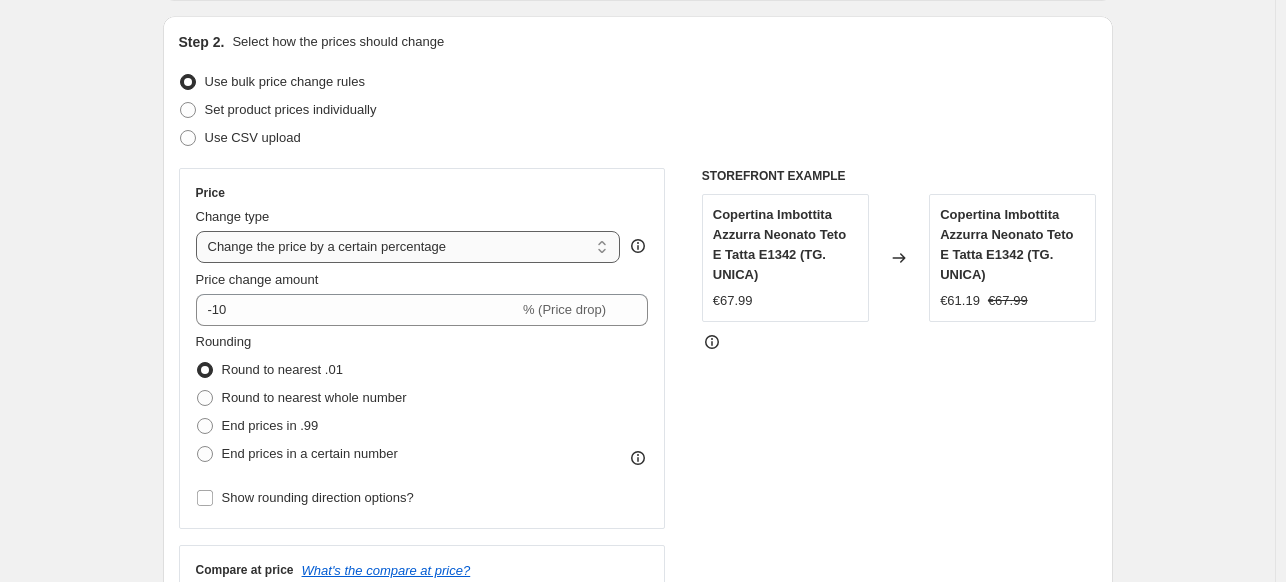 click on "Change the price to a certain amount Change the price by a certain amount Change the price by a certain percentage Change the price to the current compare at price (price before sale) Change the price by a certain amount relative to the compare at price Change the price by a certain percentage relative to the compare at price Don't change the price Change the price by a certain percentage relative to the cost per item Change price to certain cost margin" at bounding box center (408, 247) 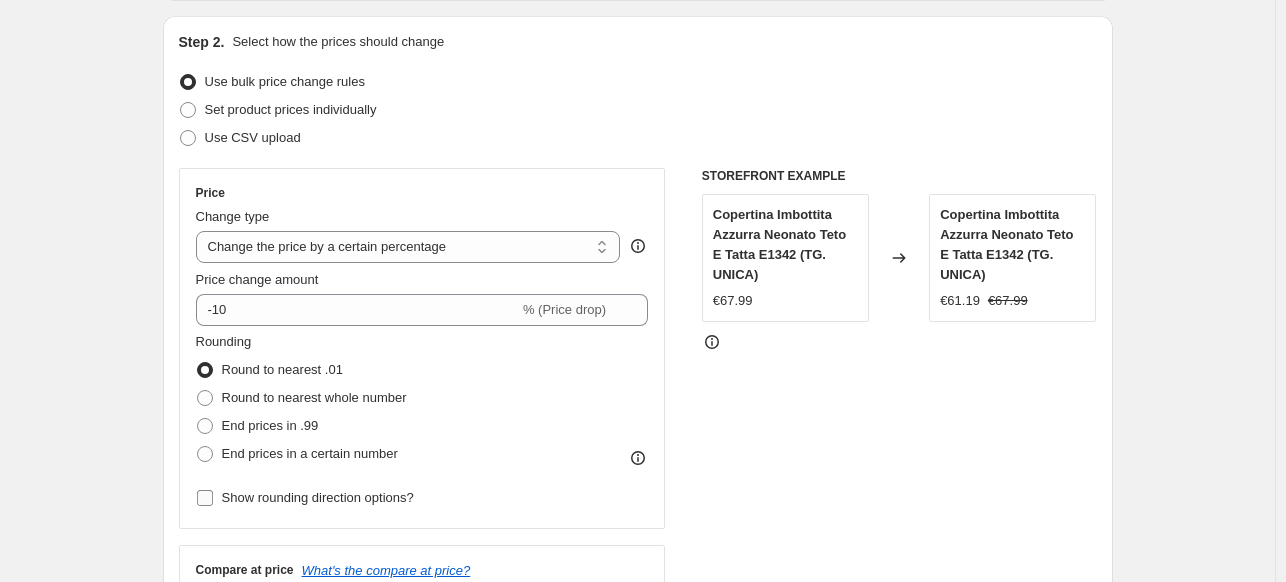select on "ecap" 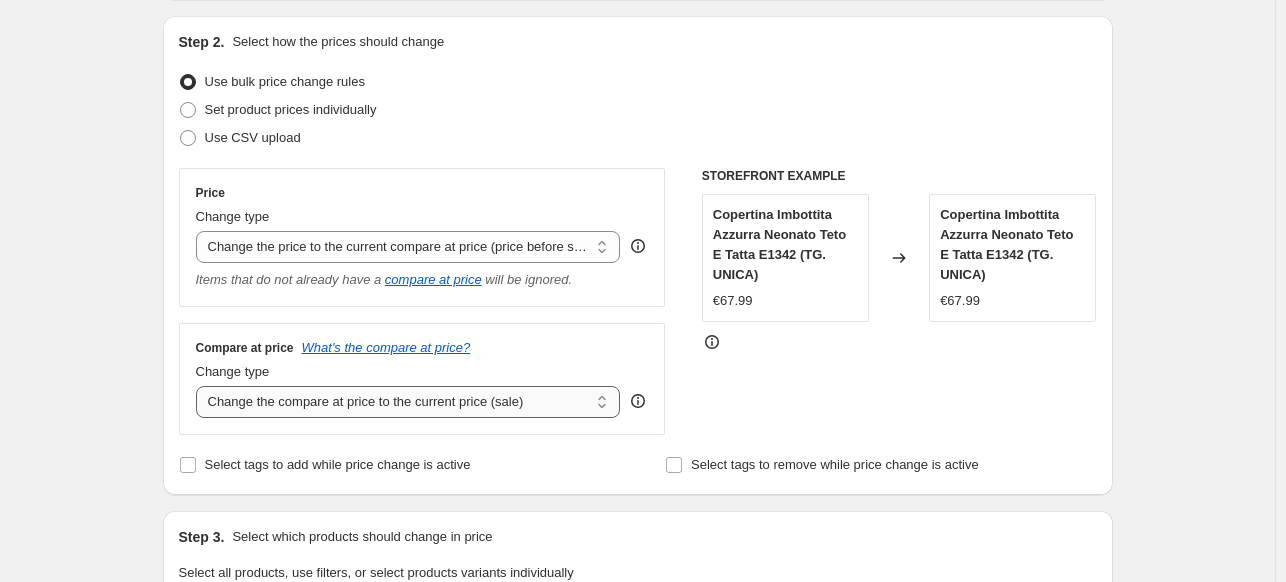 click on "Change the compare at price to the current price (sale) Change the compare at price to a certain amount Change the compare at price by a certain amount Change the compare at price by a certain percentage Change the compare at price by a certain amount relative to the actual price Change the compare at price by a certain percentage relative to the actual price Don't change the compare at price Remove the compare at price" at bounding box center [408, 402] 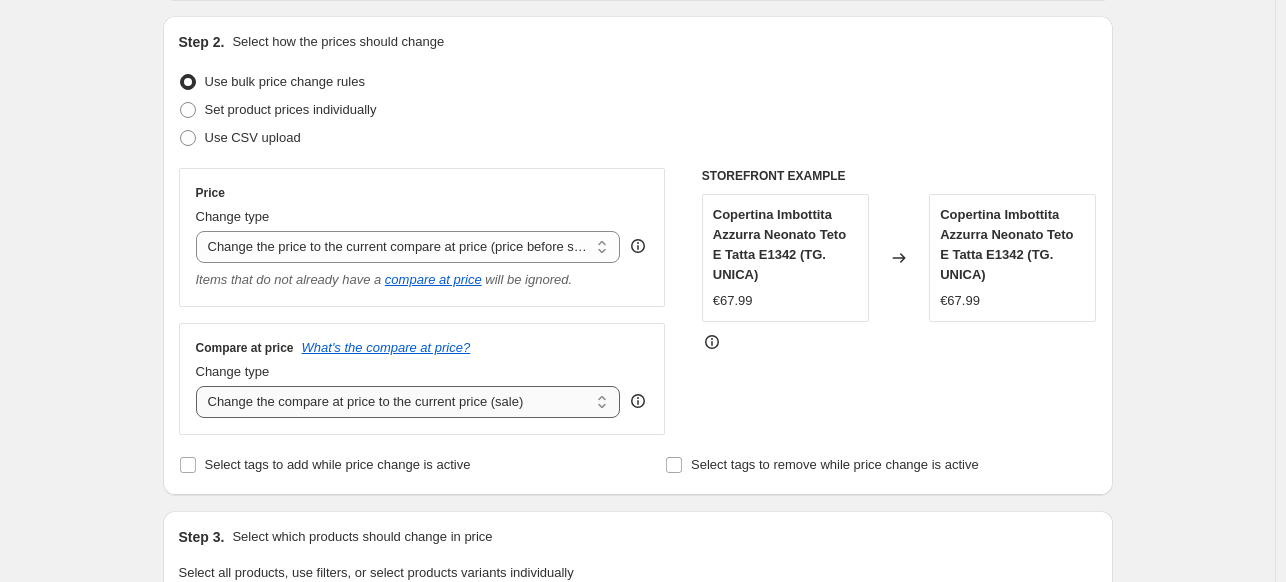 select on "remove" 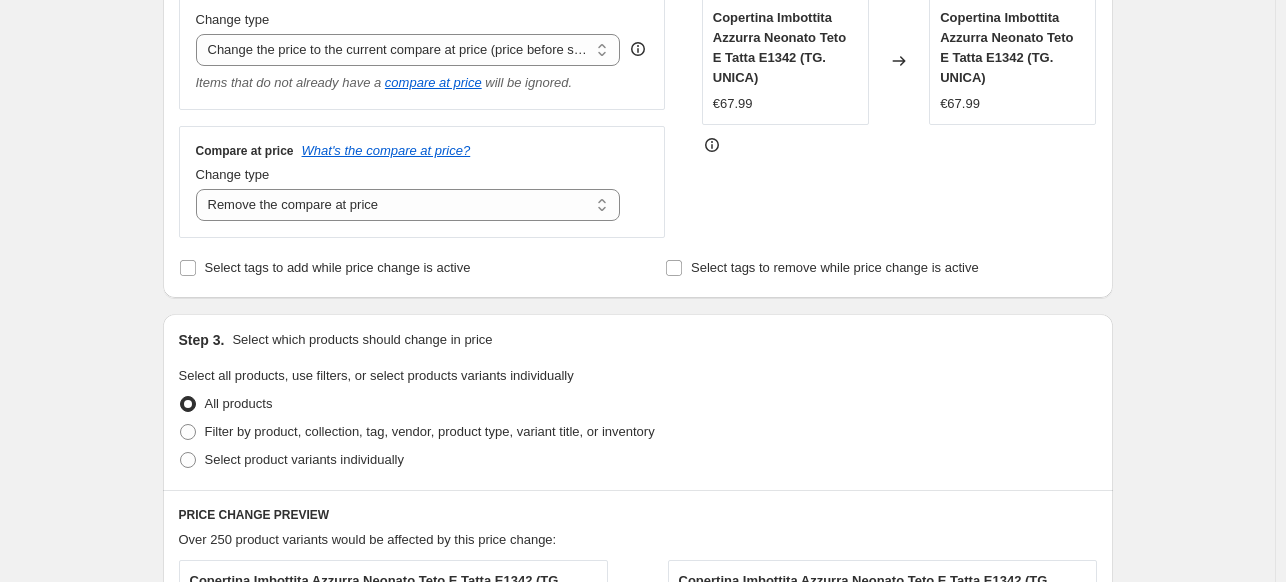 scroll, scrollTop: 400, scrollLeft: 0, axis: vertical 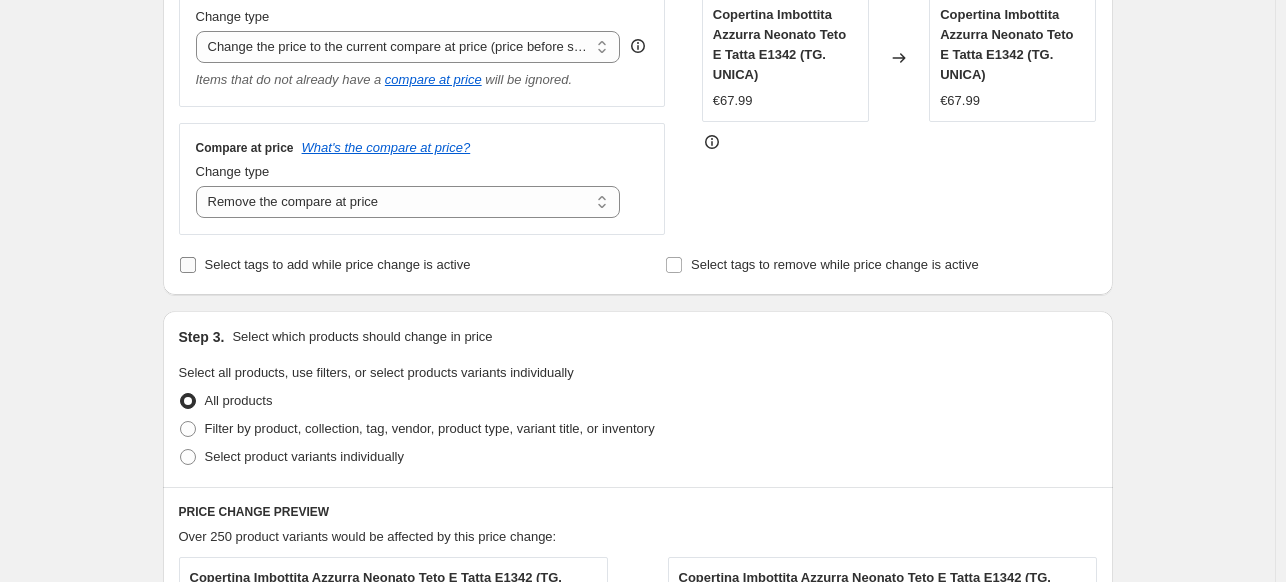 click on "Select tags to add while price change is active" at bounding box center (338, 264) 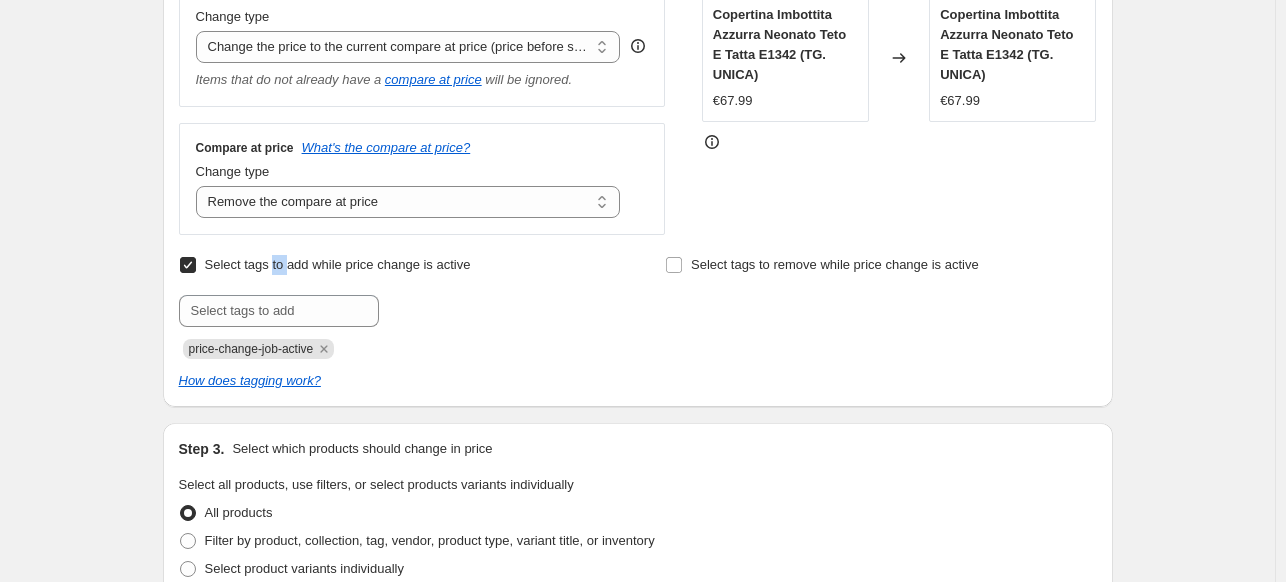 click on "Select tags to add while price change is active" at bounding box center [338, 264] 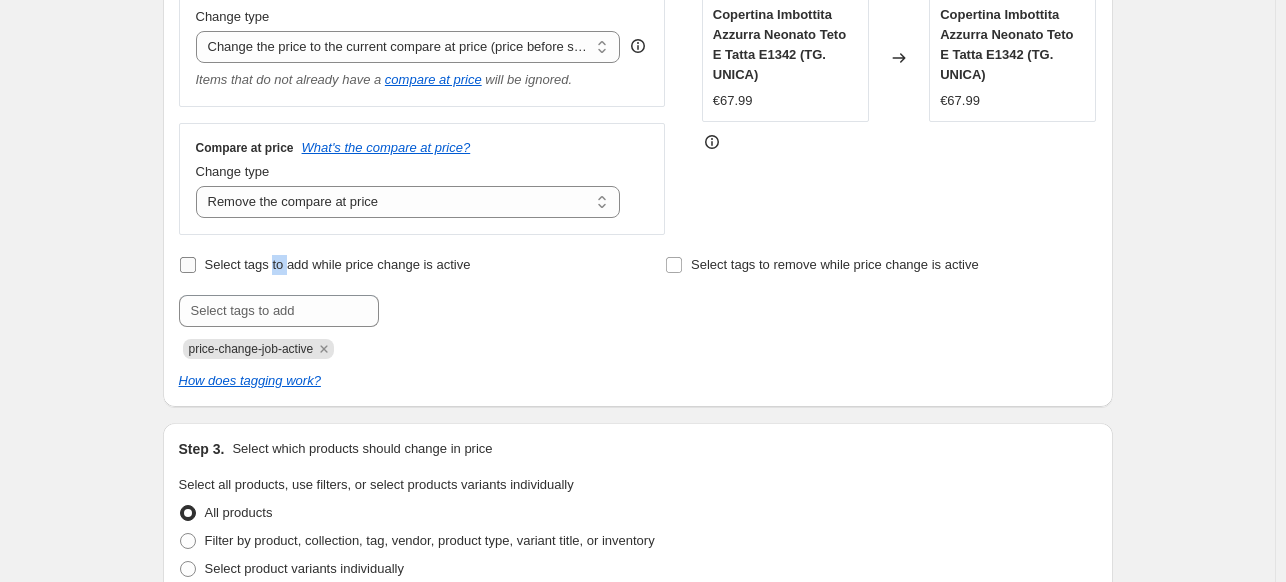 checkbox on "false" 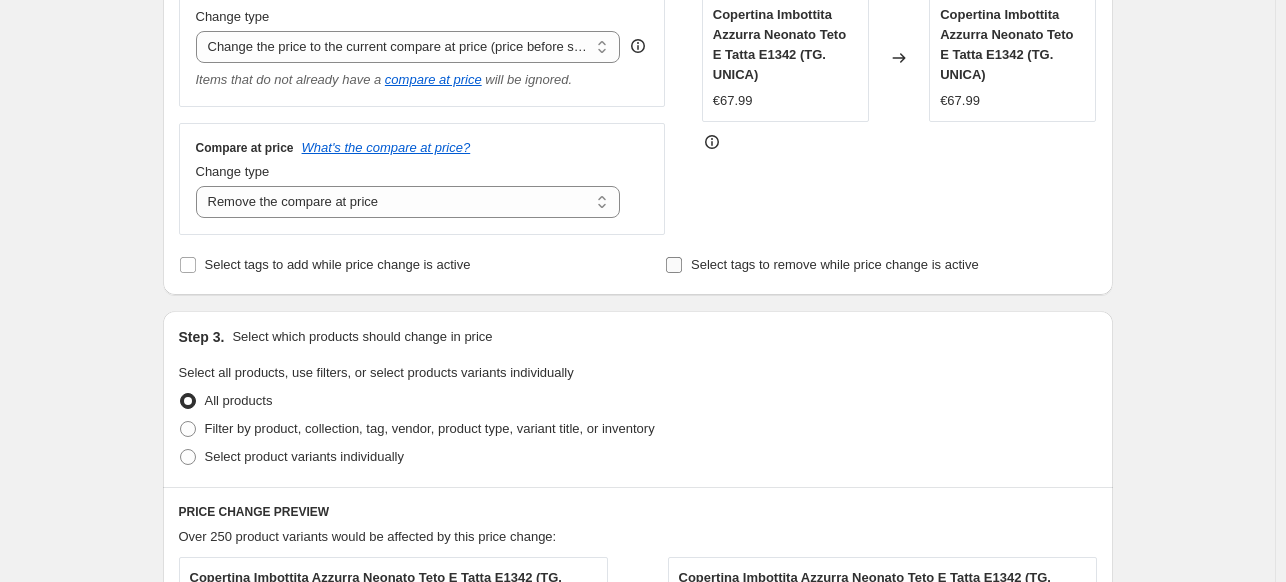 click on "Select tags to remove while price change is active" at bounding box center (835, 265) 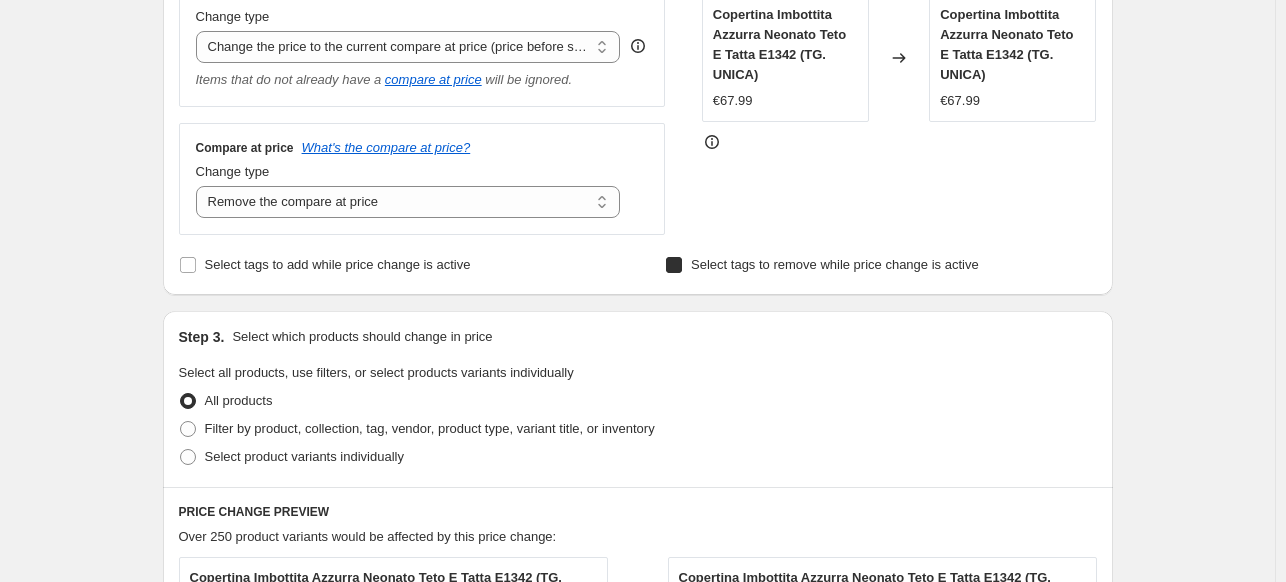 checkbox on "true" 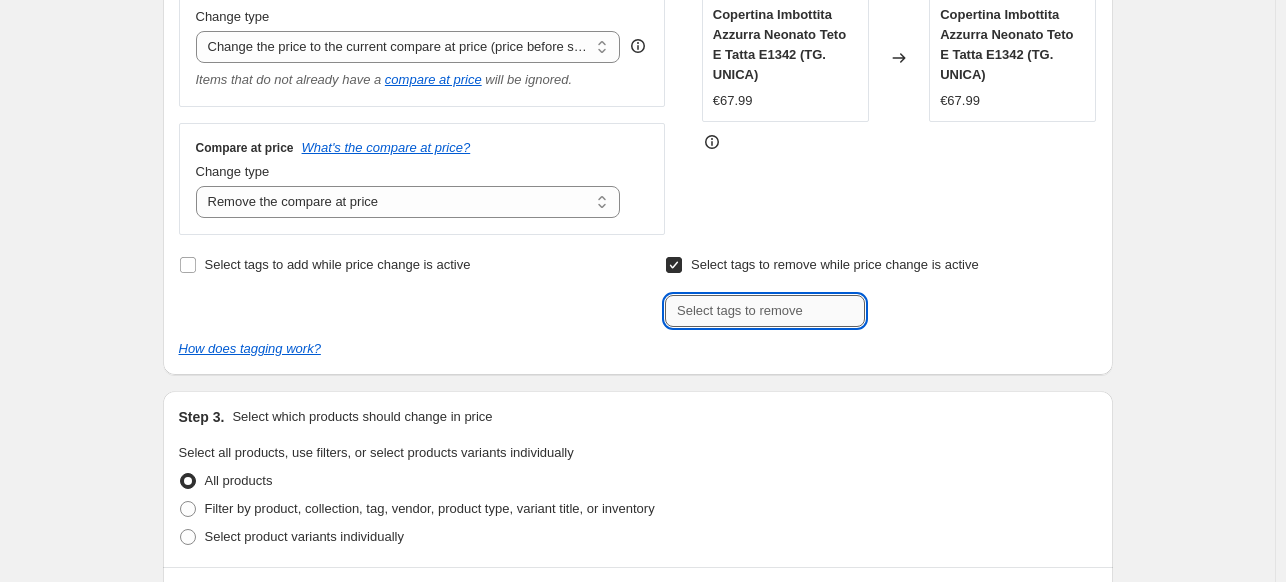 click at bounding box center (765, 311) 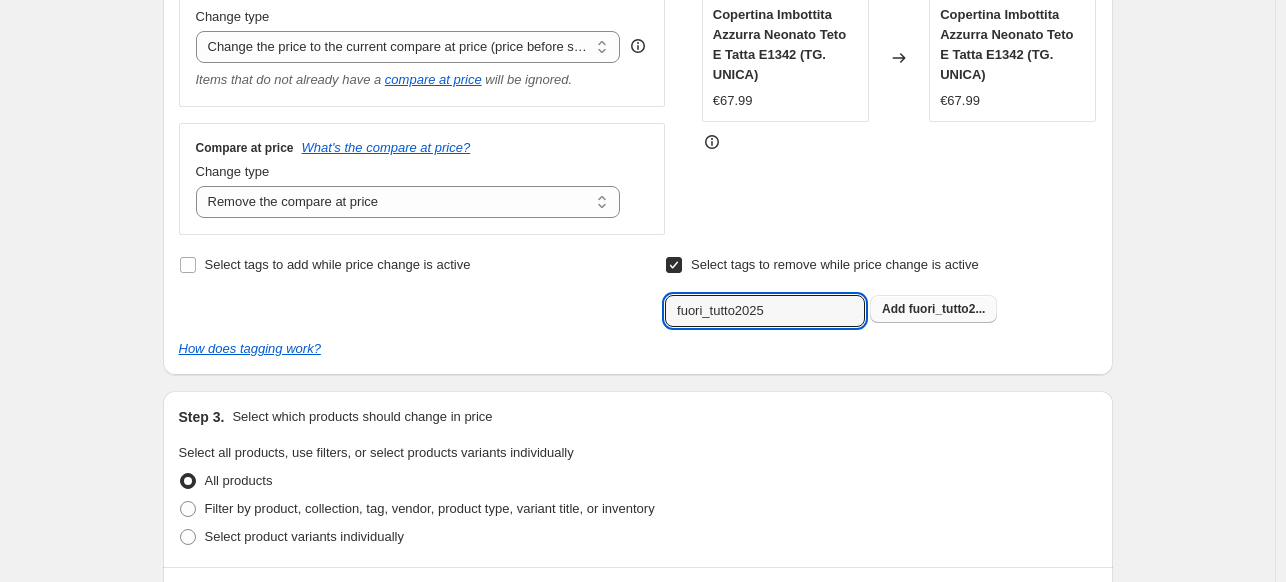 type on "fuori_tutto2025" 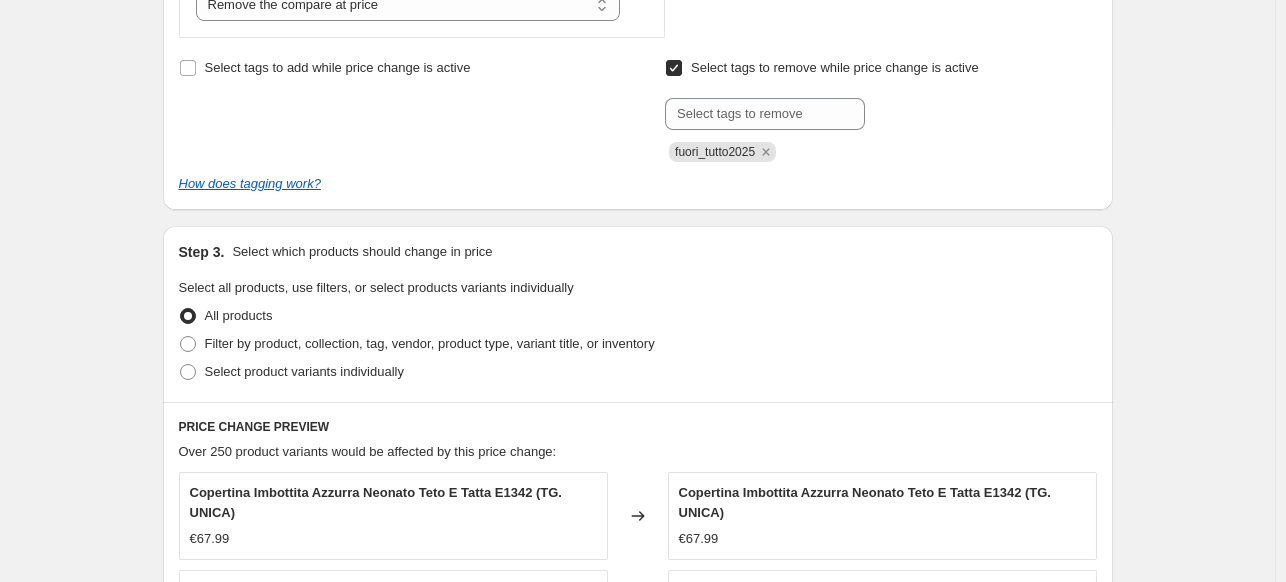 scroll, scrollTop: 700, scrollLeft: 0, axis: vertical 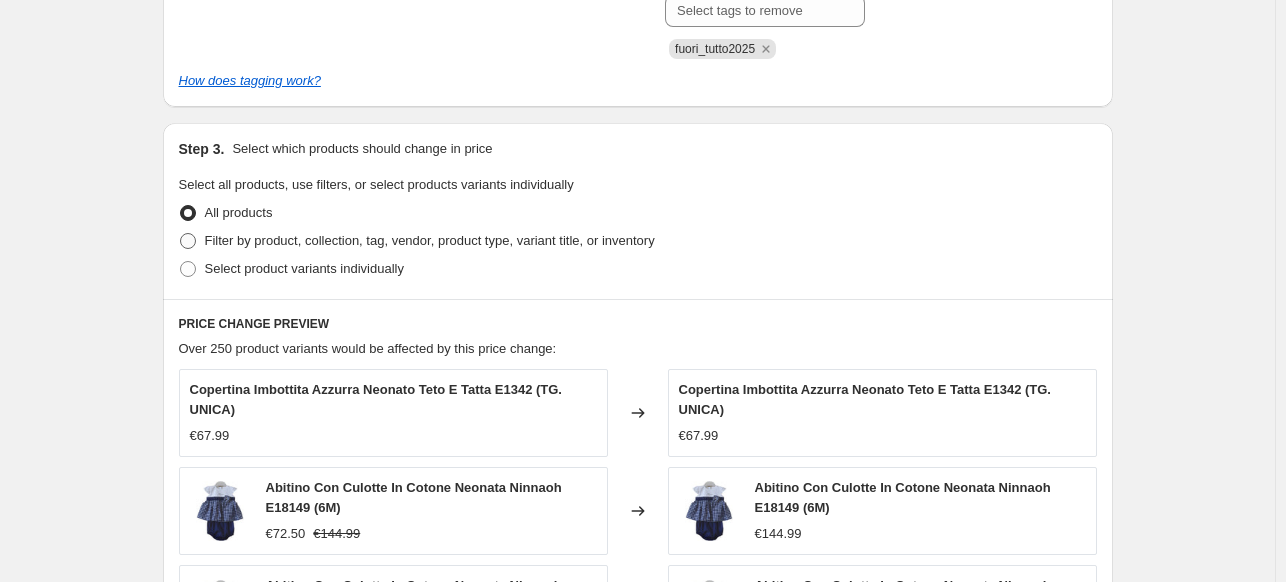 click on "Filter by product, collection, tag, vendor, product type, variant title, or inventory" at bounding box center [430, 240] 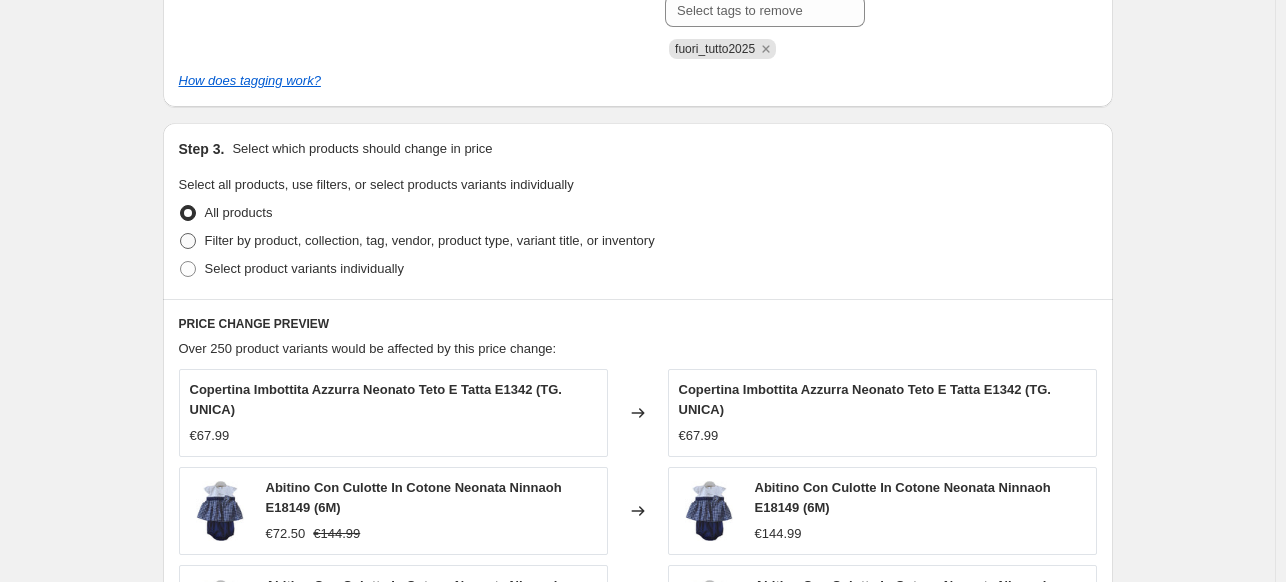 radio on "true" 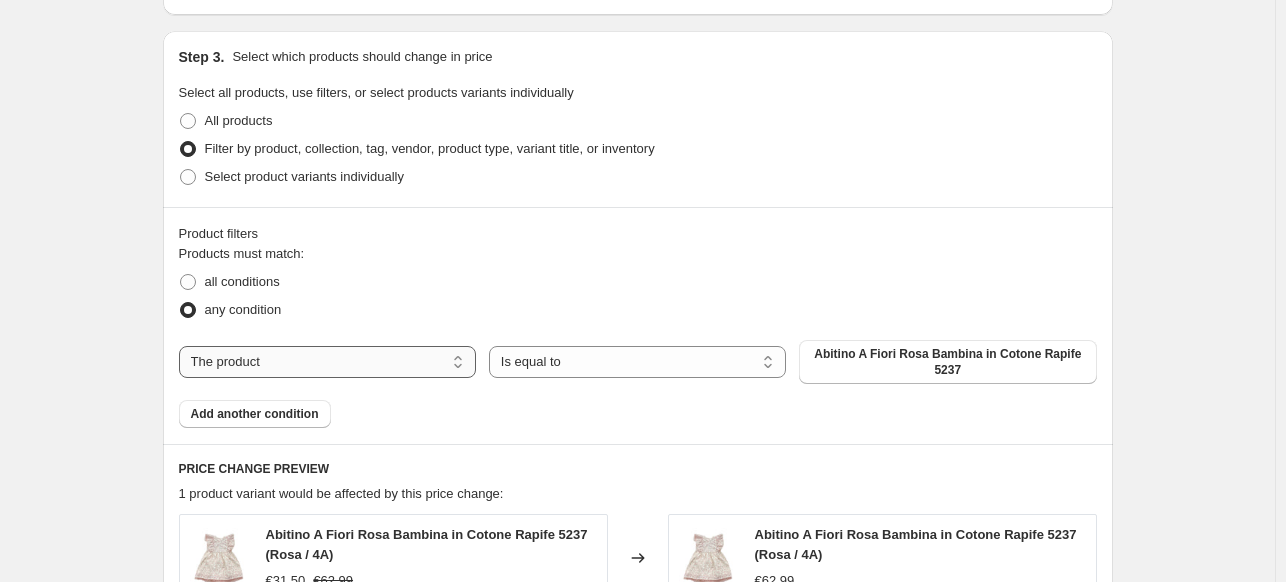 scroll, scrollTop: 800, scrollLeft: 0, axis: vertical 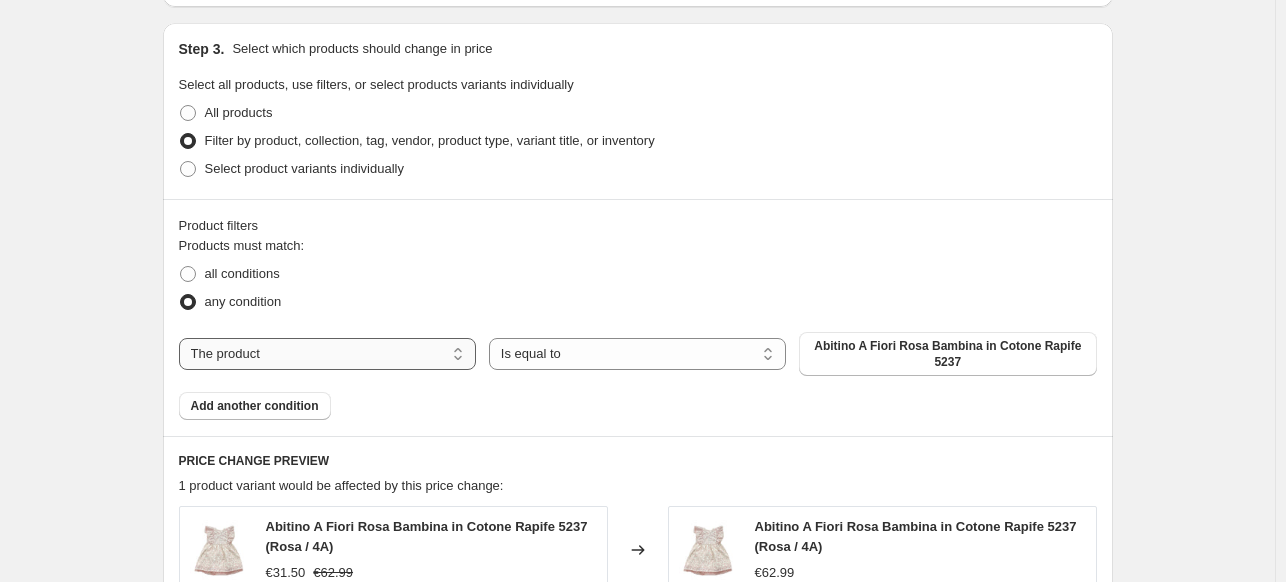 click on "The product The product's collection The product's tag The product's vendor The product's type The product's status The variant's title Inventory quantity" at bounding box center [327, 354] 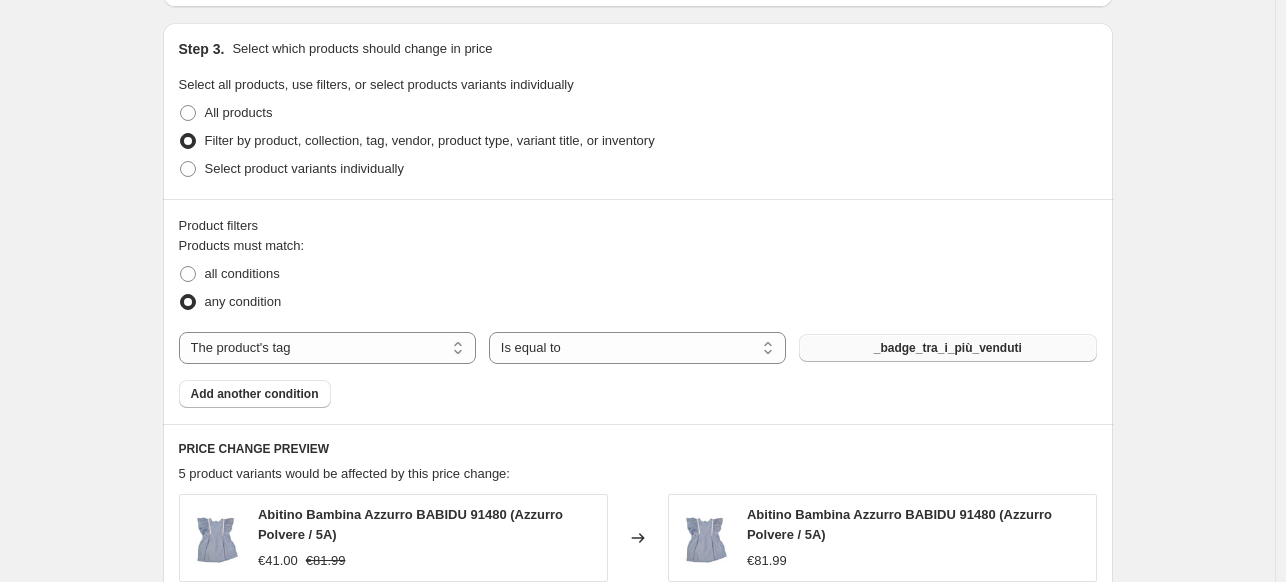 click on "_badge_tra_i_più_venduti" at bounding box center [947, 348] 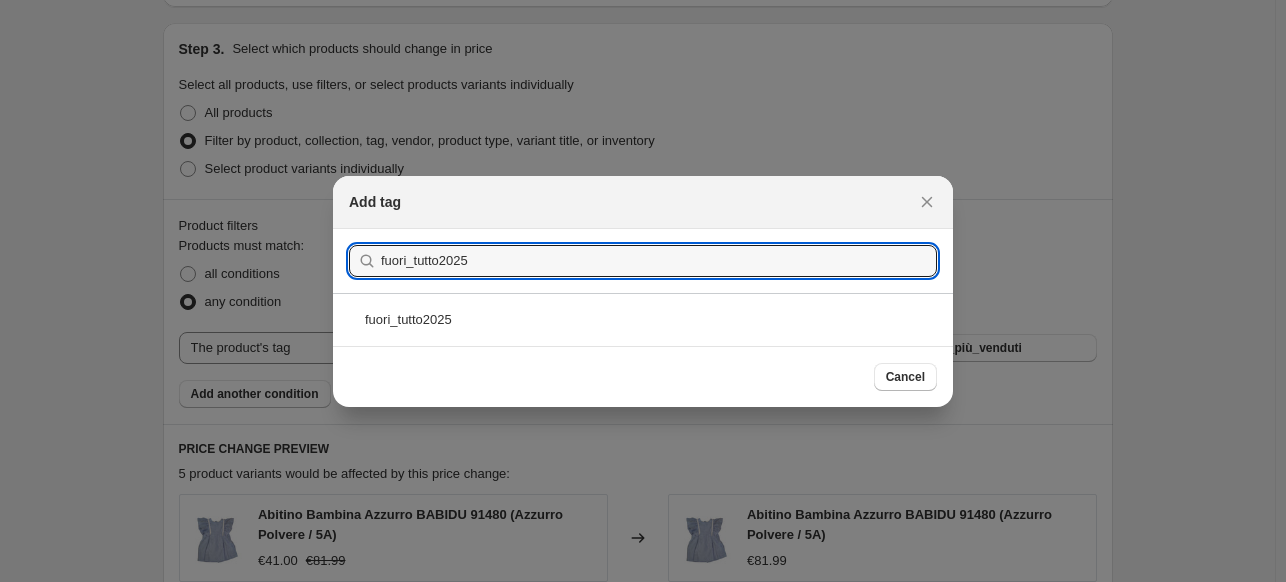 type on "fuori_tutto2025" 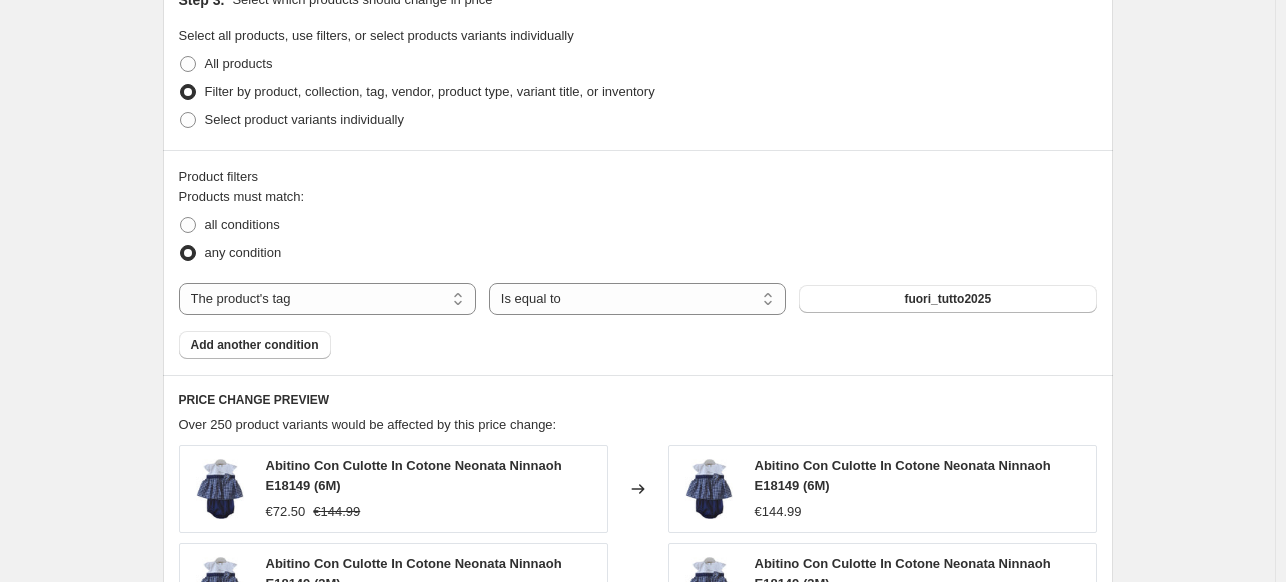 scroll, scrollTop: 1000, scrollLeft: 0, axis: vertical 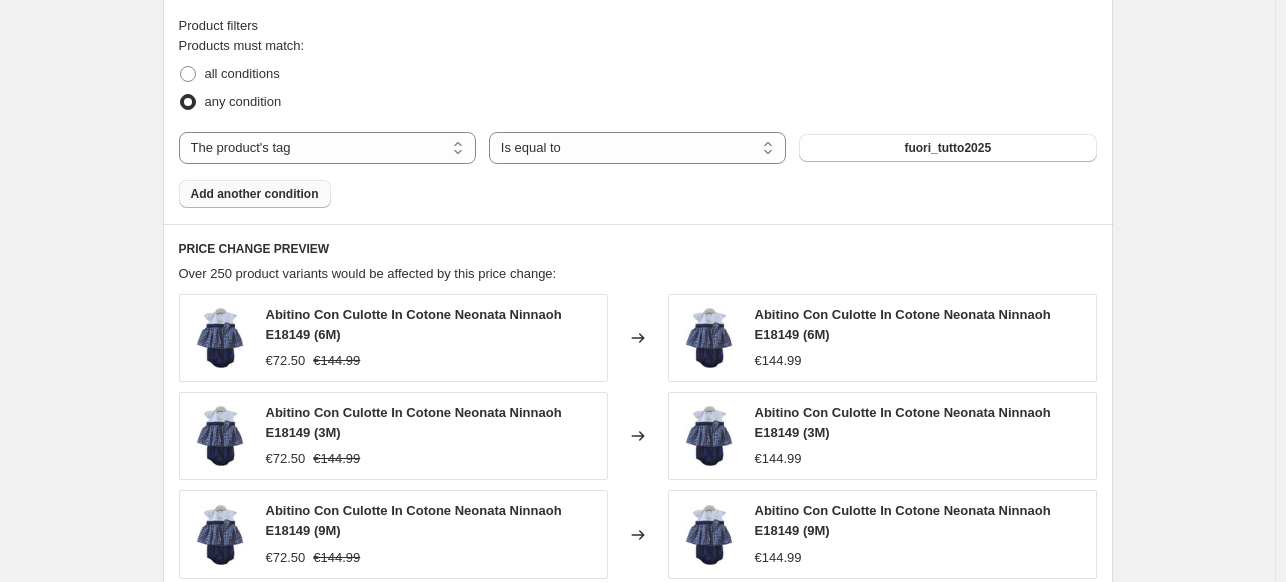 click on "Add another condition" at bounding box center (255, 194) 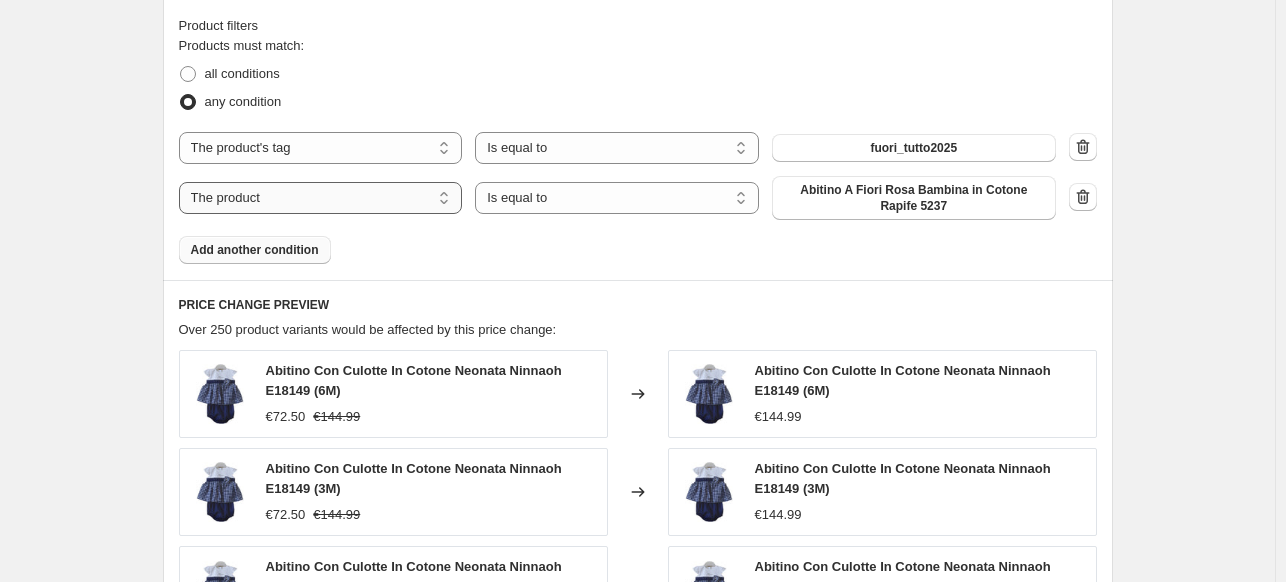 click on "The product The product's collection The product's tag The product's vendor The product's type The product's status The variant's title Inventory quantity" at bounding box center [321, 198] 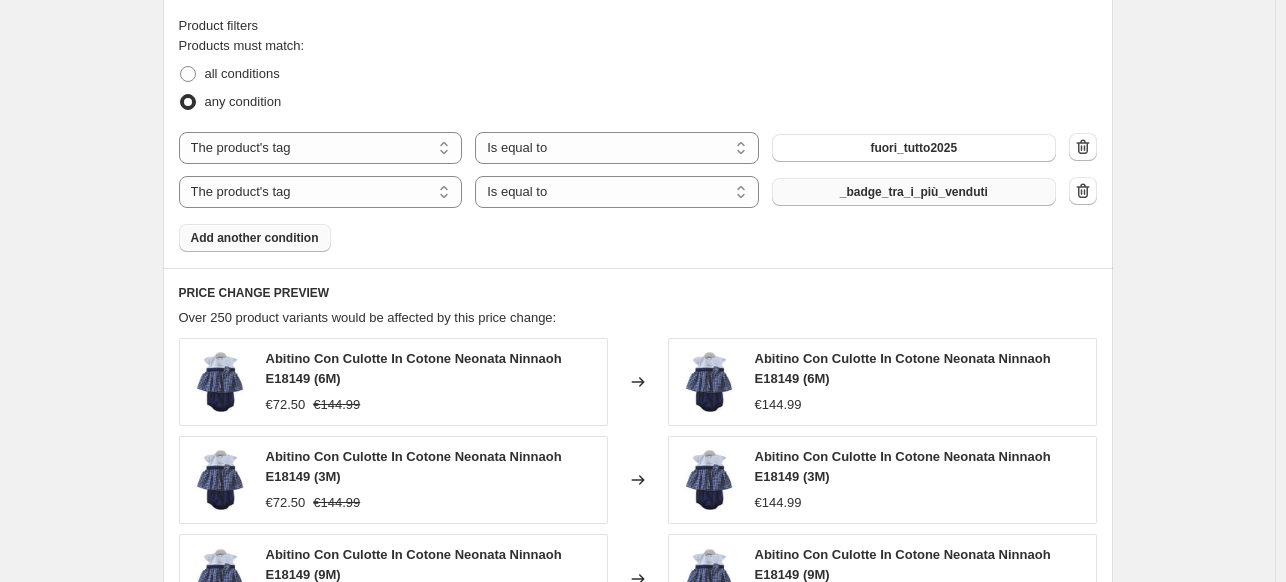 drag, startPoint x: 847, startPoint y: 188, endPoint x: 860, endPoint y: 192, distance: 13.601471 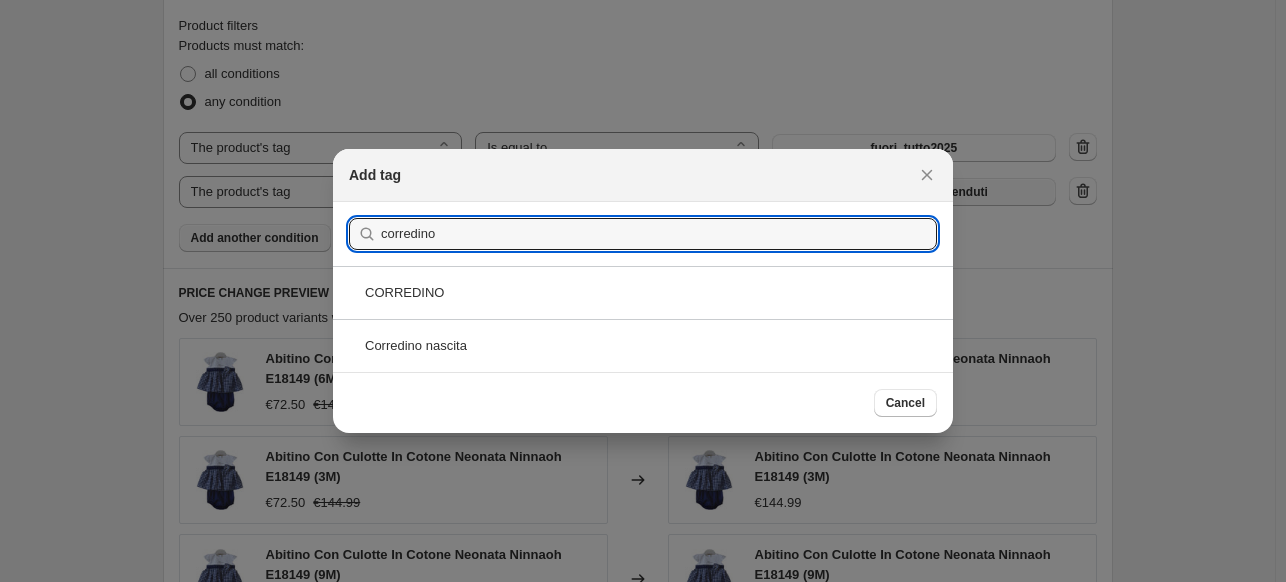 type on "corredino" 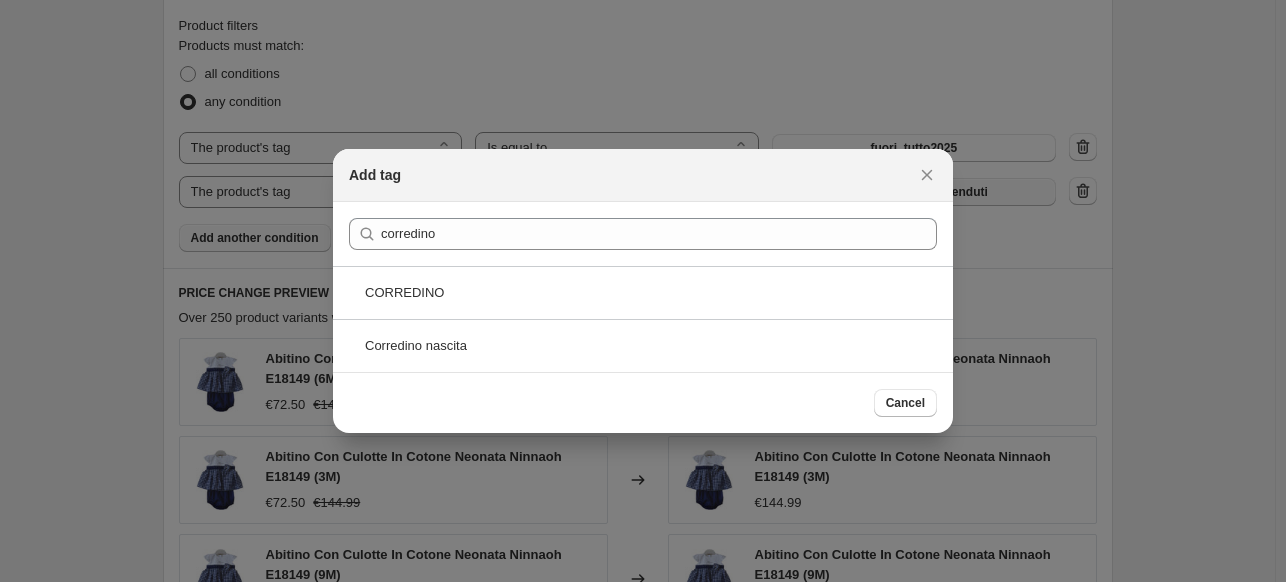 click on "CORREDINO" at bounding box center [643, 292] 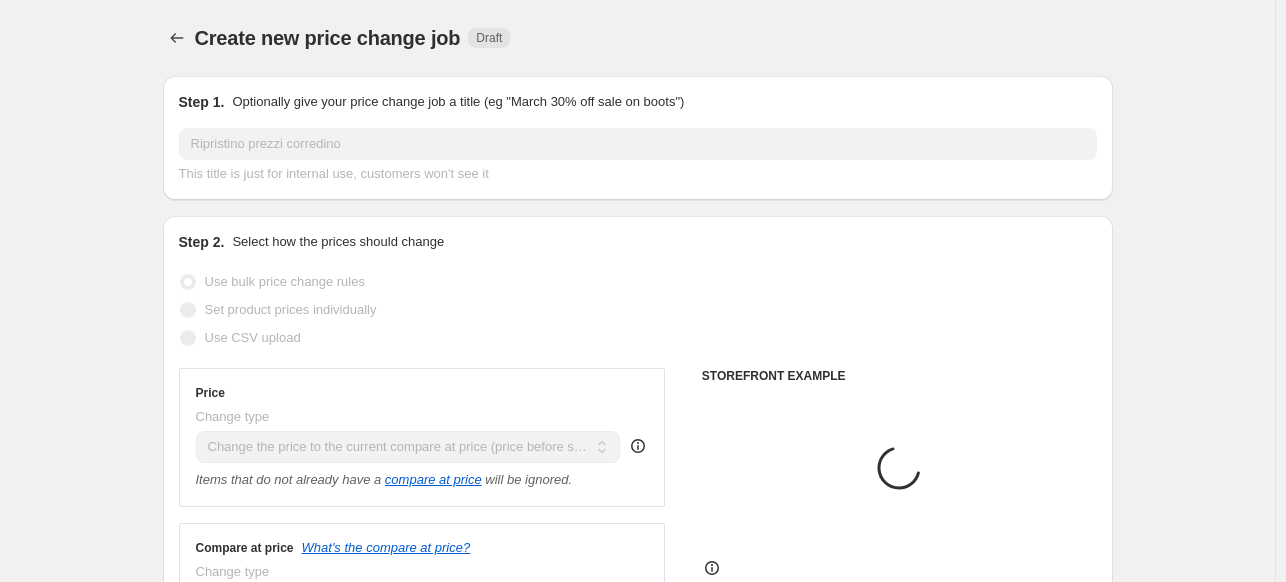 scroll, scrollTop: 1000, scrollLeft: 0, axis: vertical 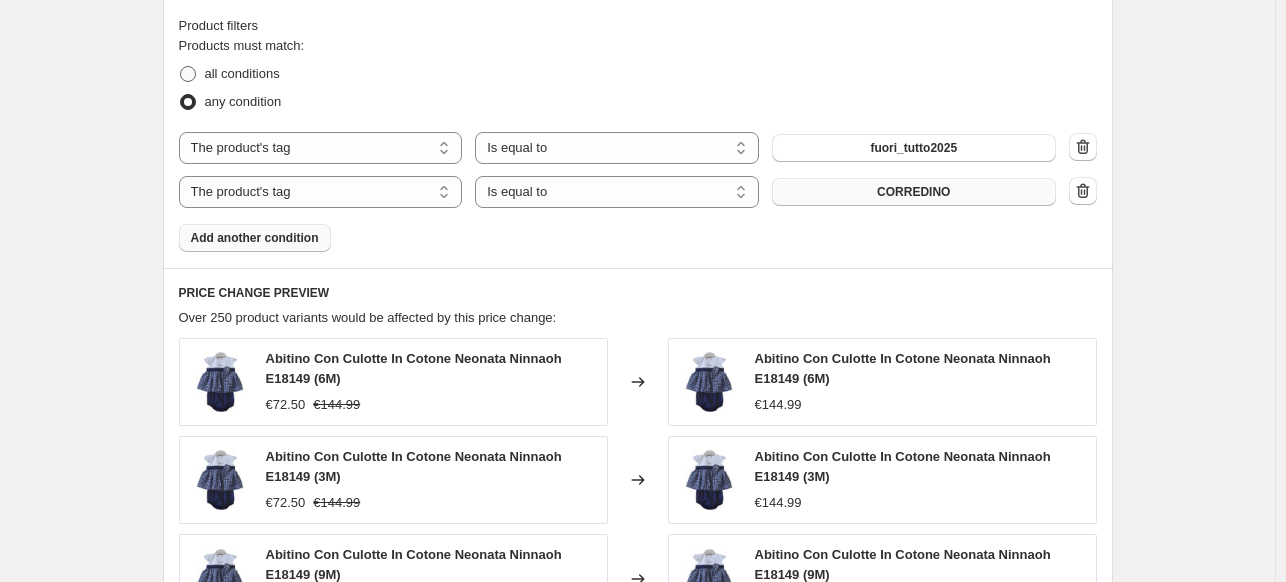 click at bounding box center (188, 74) 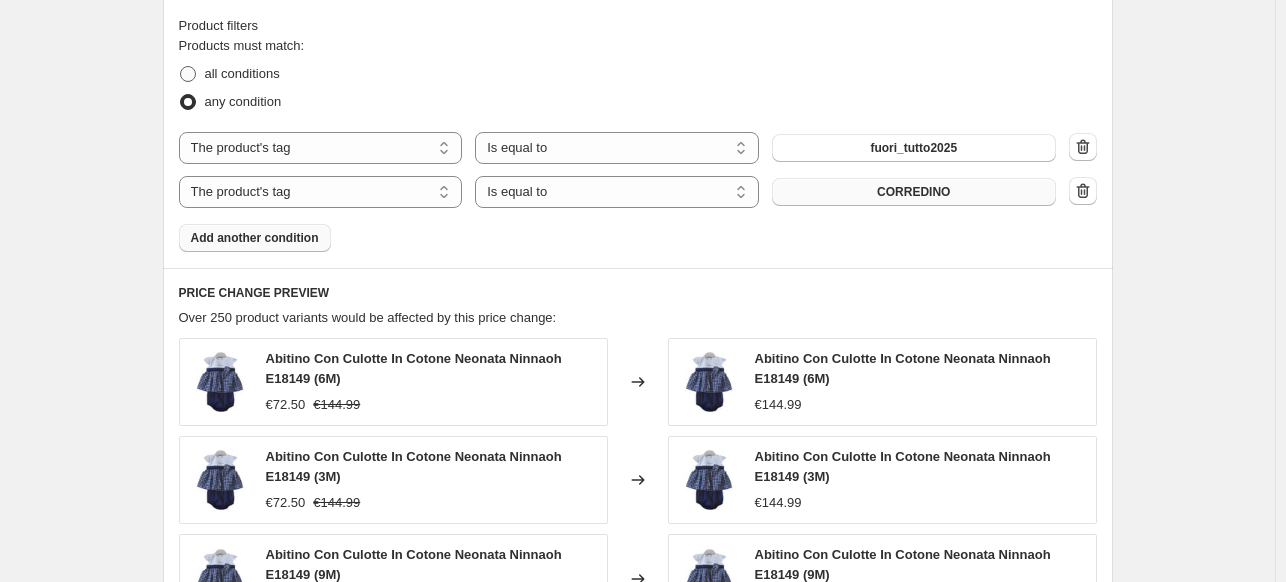 radio on "true" 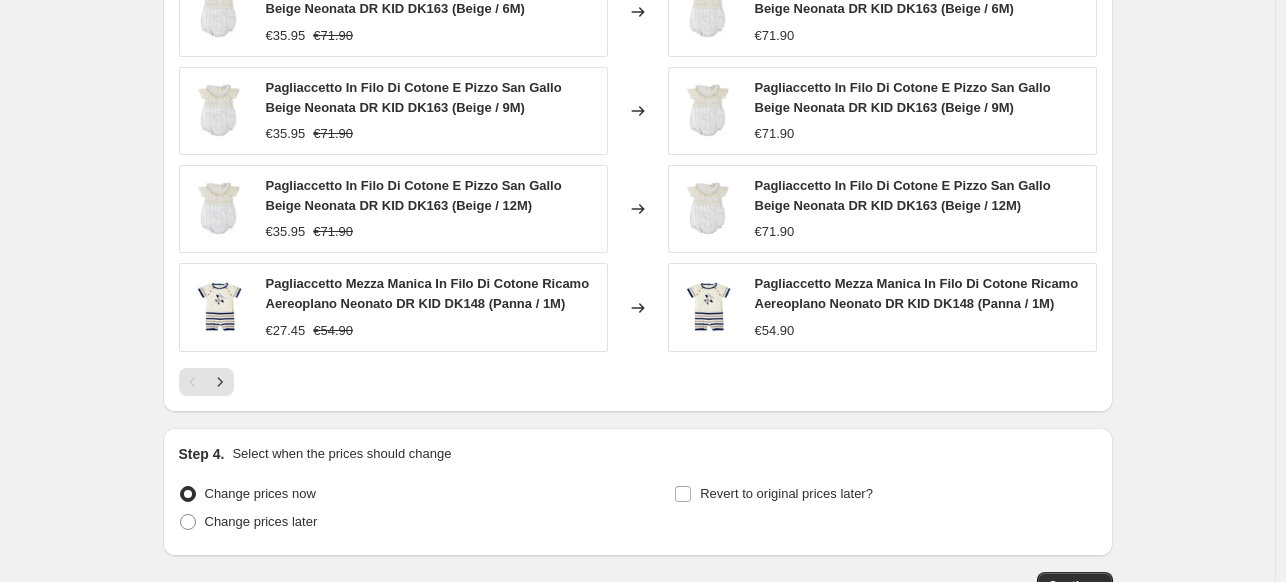 scroll, scrollTop: 1627, scrollLeft: 0, axis: vertical 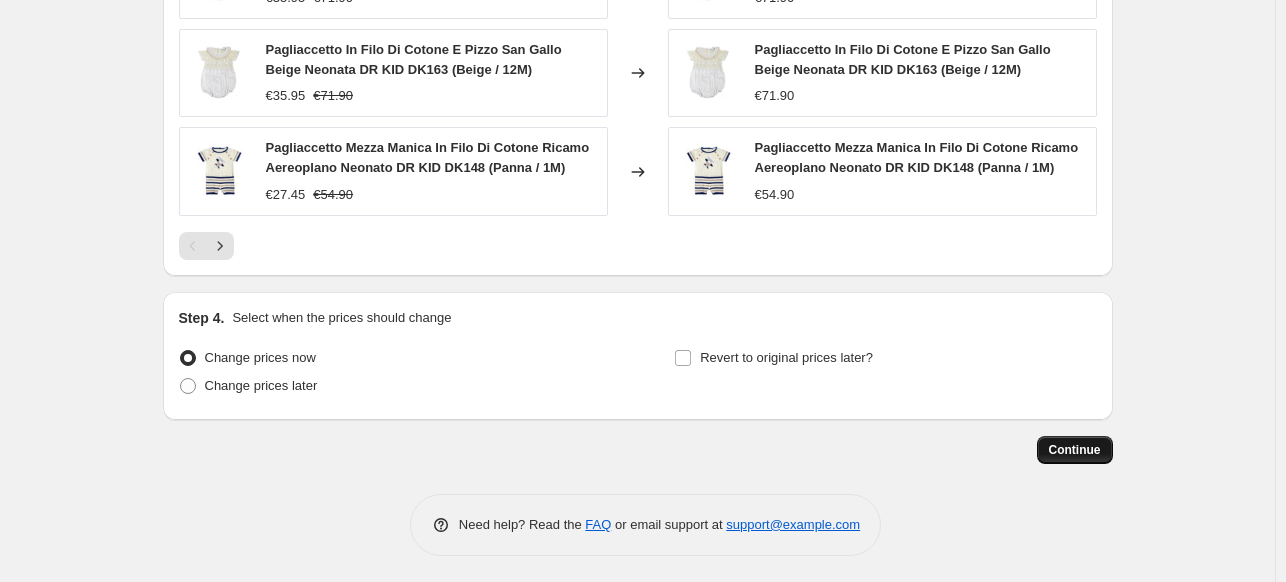 click on "Continue" at bounding box center (1075, 450) 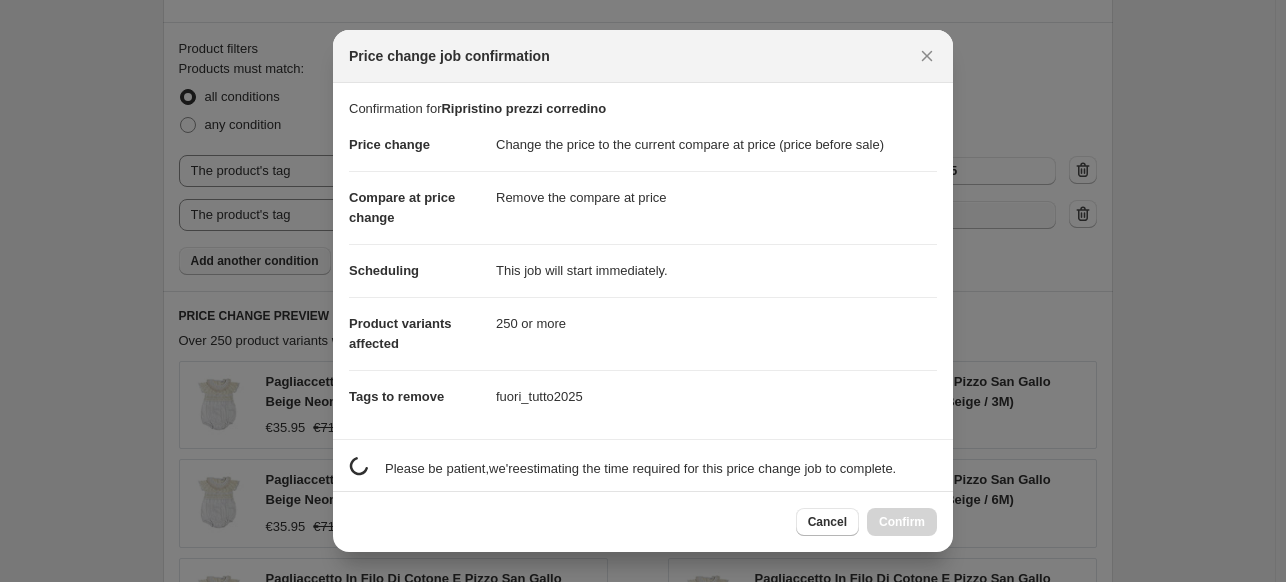 scroll, scrollTop: 0, scrollLeft: 0, axis: both 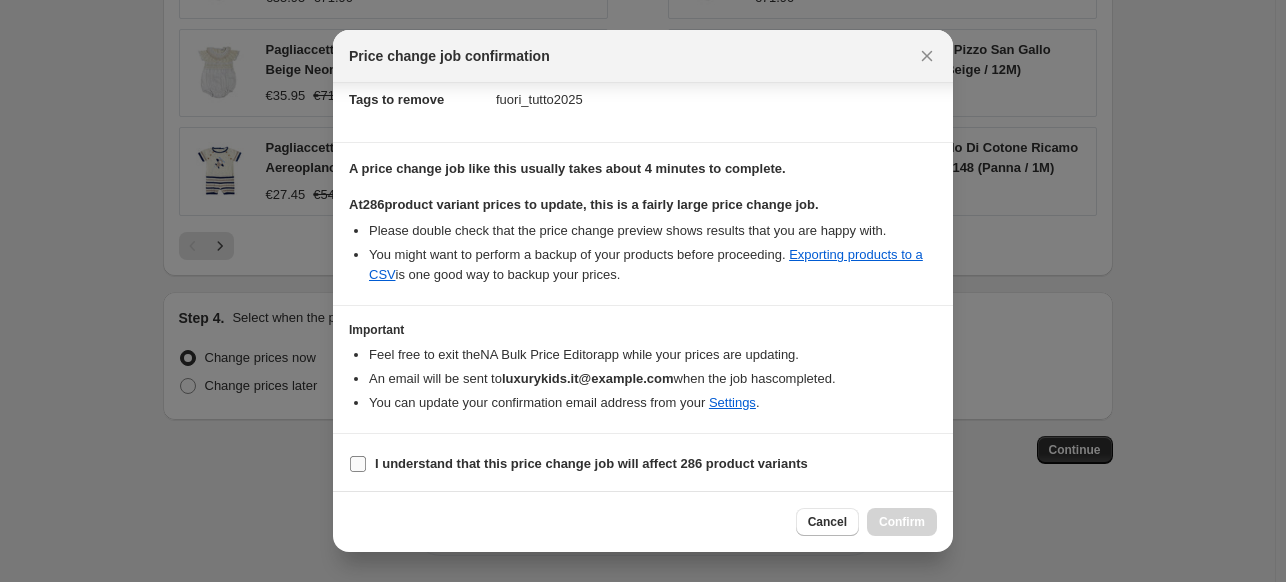 click on "I understand that this price change job will affect 286 product variants" at bounding box center [591, 463] 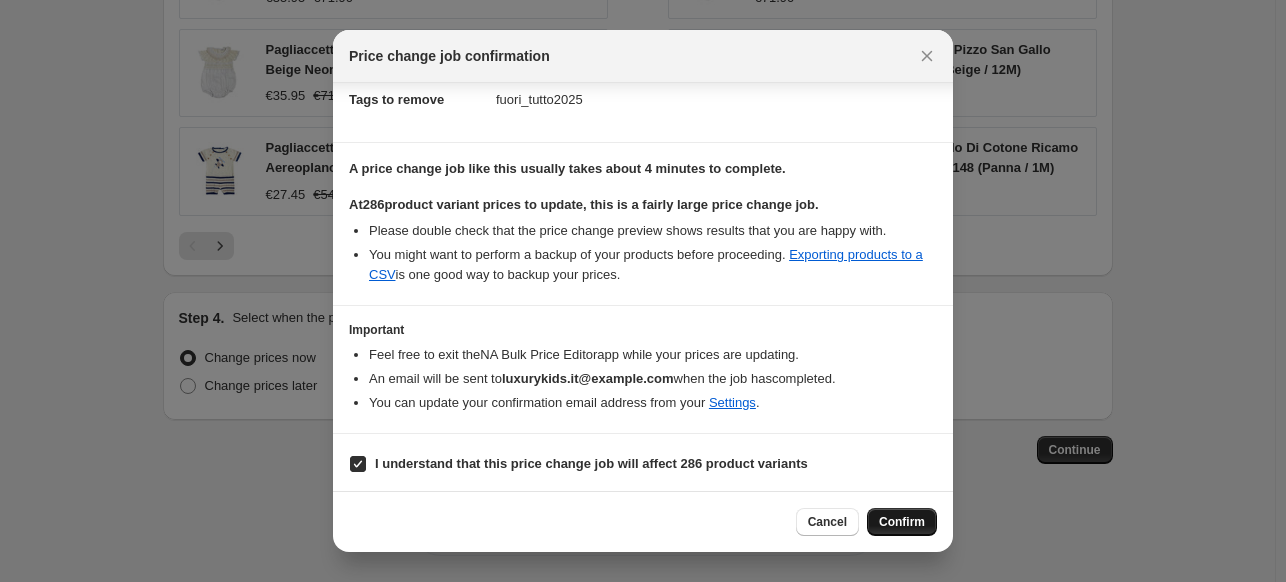click on "Confirm" at bounding box center [902, 522] 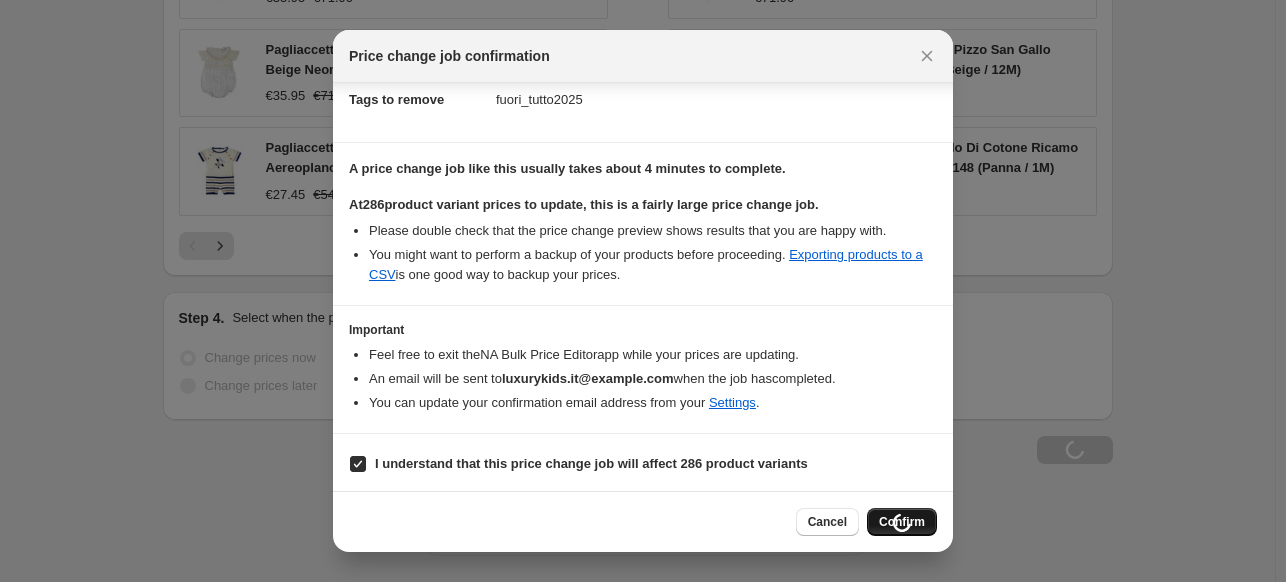 type on "Ripristino prezzi corredino" 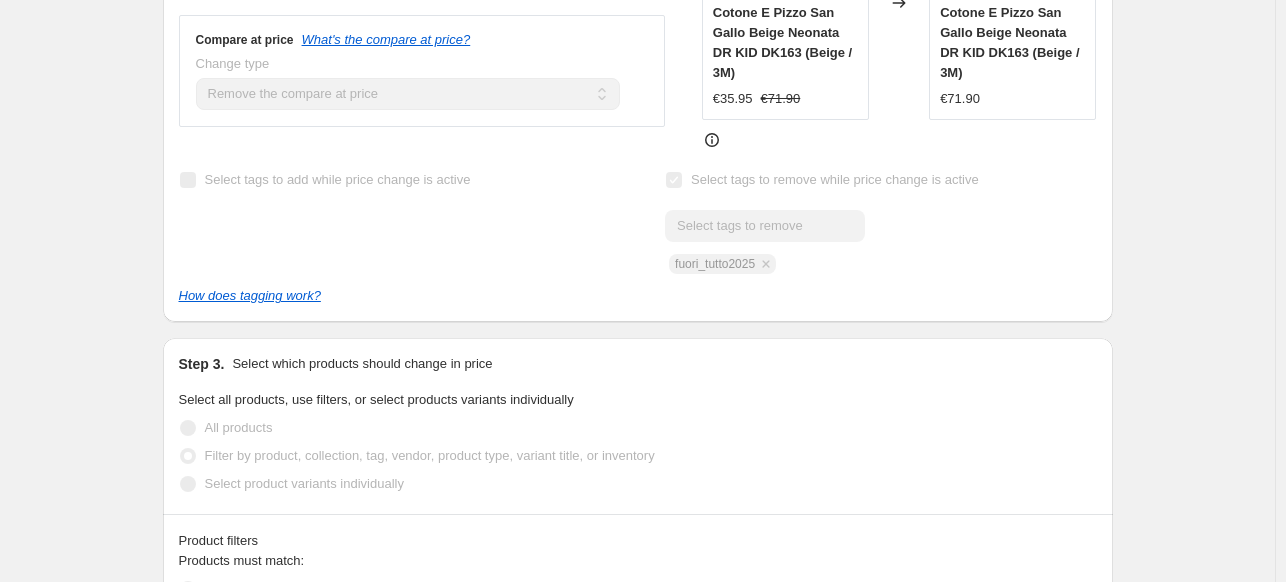 scroll, scrollTop: 0, scrollLeft: 0, axis: both 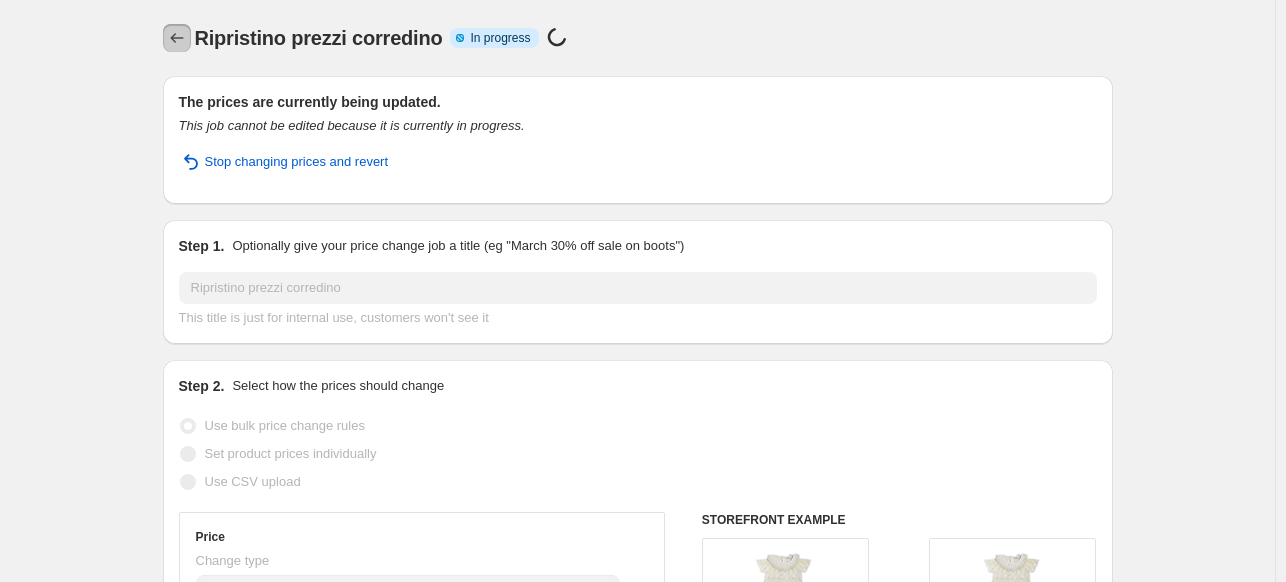 click at bounding box center (177, 38) 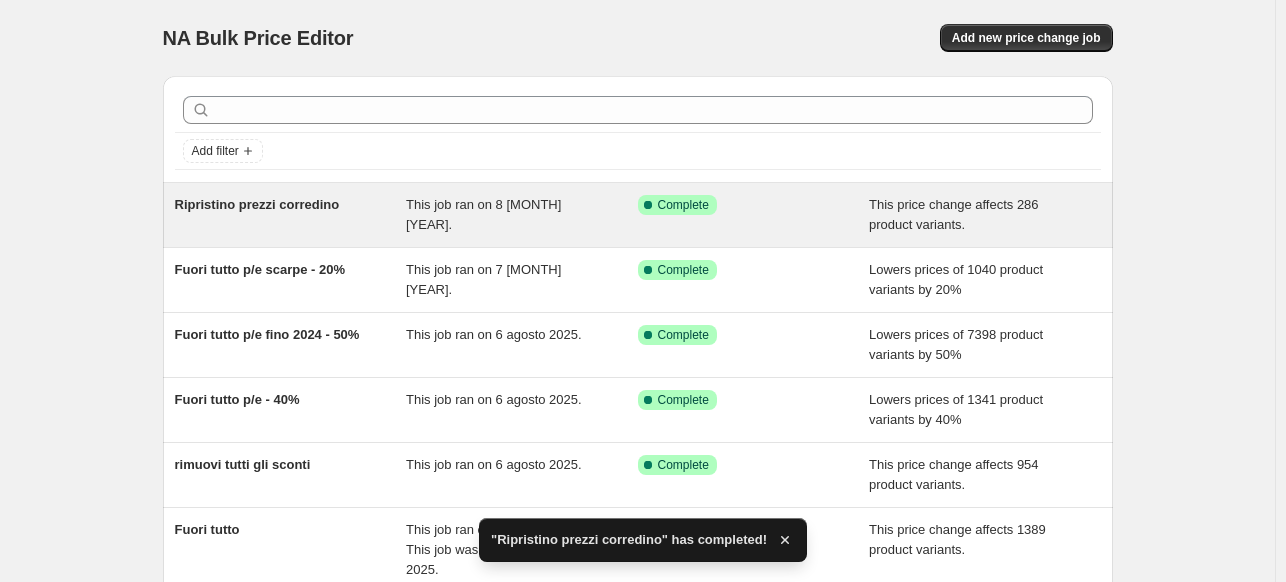 click on "This job ran on 8 [MONTH] [YEAR]." at bounding box center [483, 214] 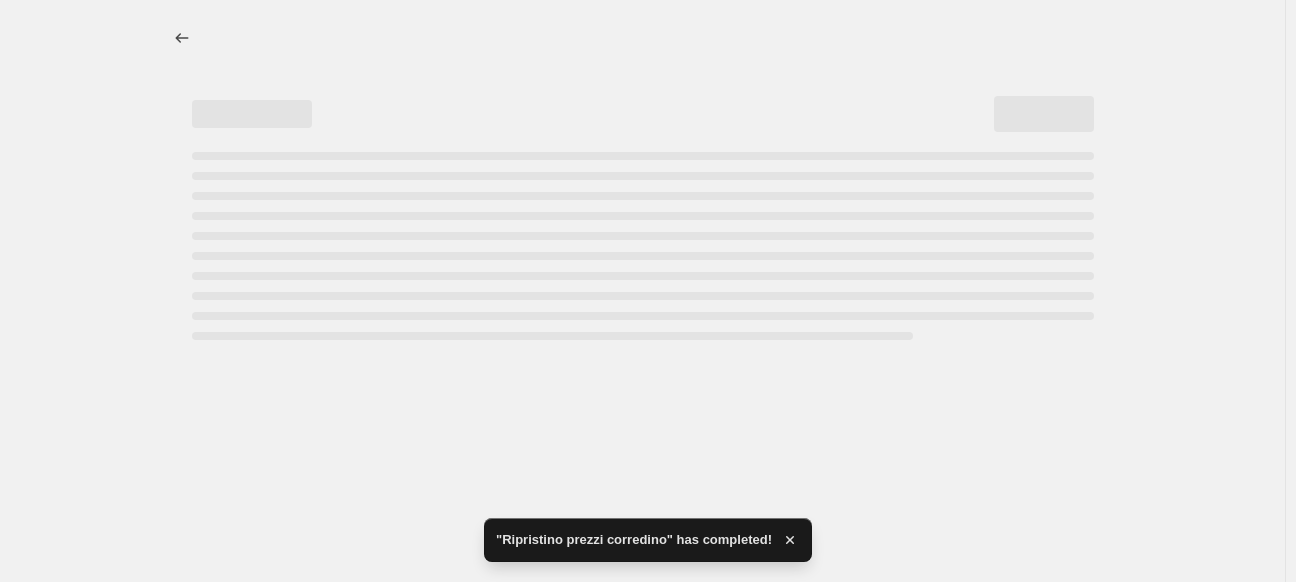 select on "ecap" 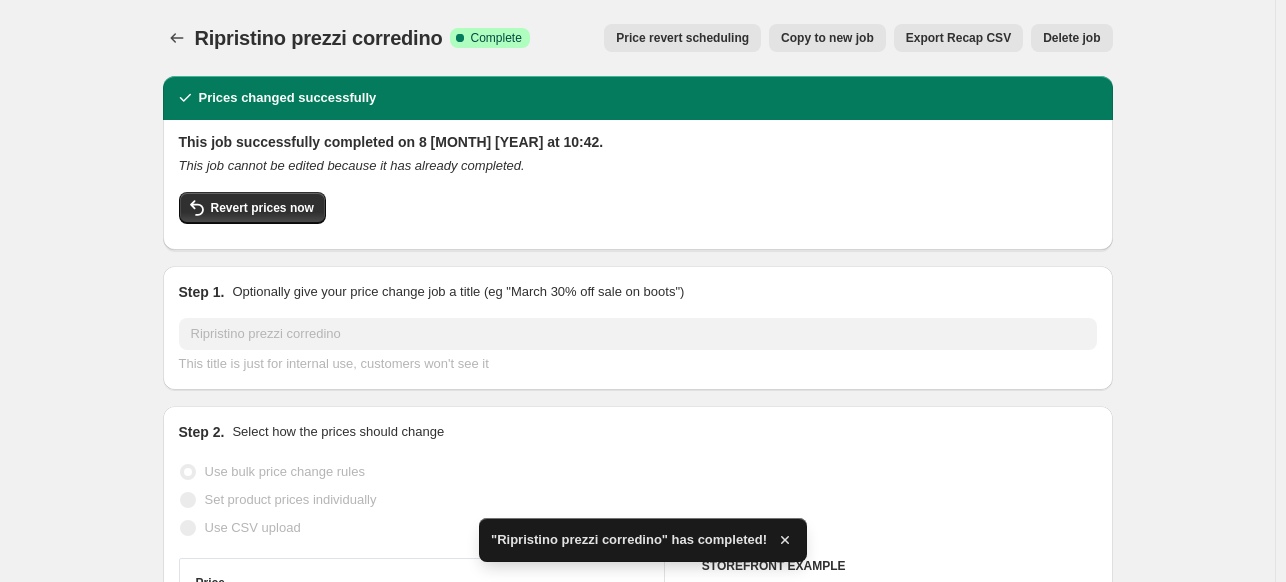 click on "Copy to new job" at bounding box center [827, 38] 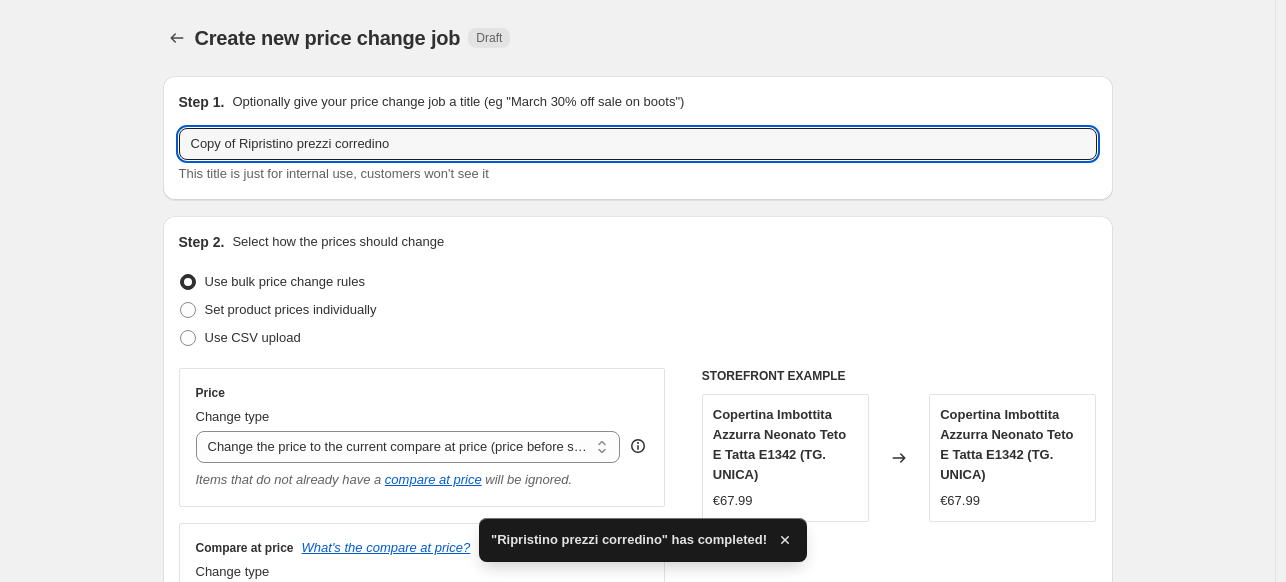 drag, startPoint x: 246, startPoint y: 153, endPoint x: 74, endPoint y: 154, distance: 172.00291 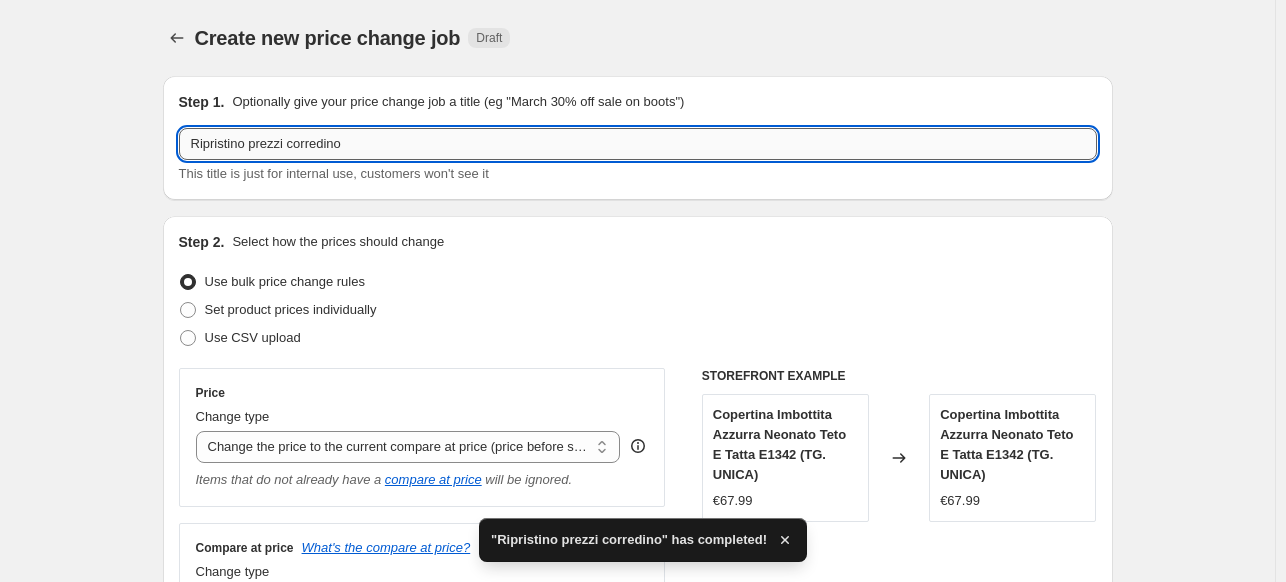 click on "Ripristino prezzi corredino" at bounding box center [638, 144] 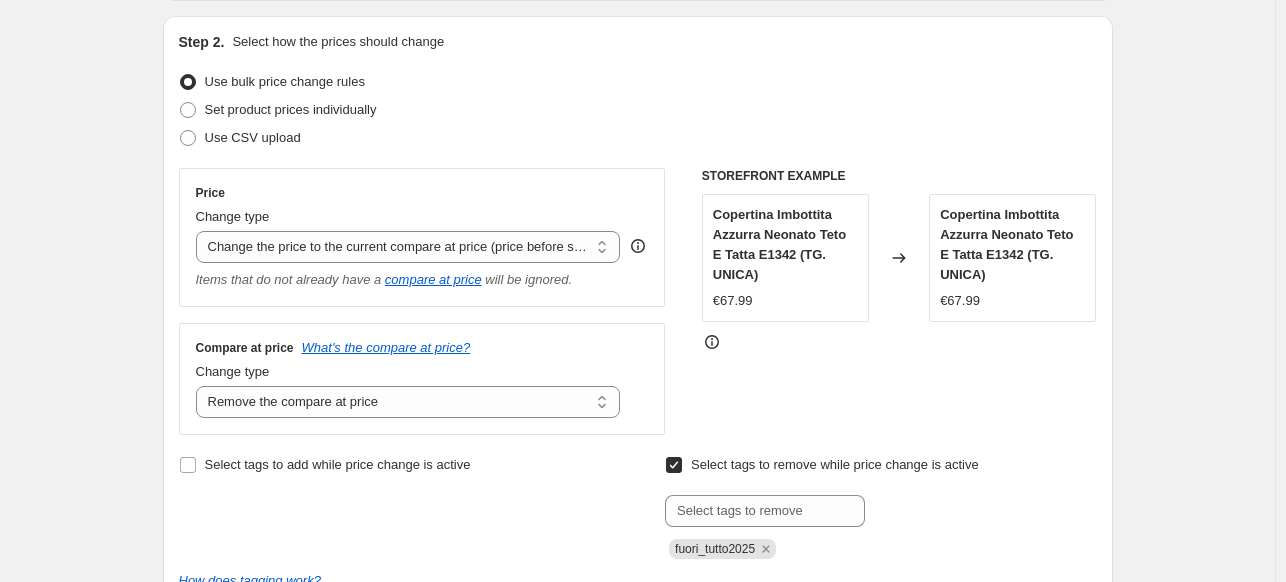 type on "Ripristino prezzi camicie" 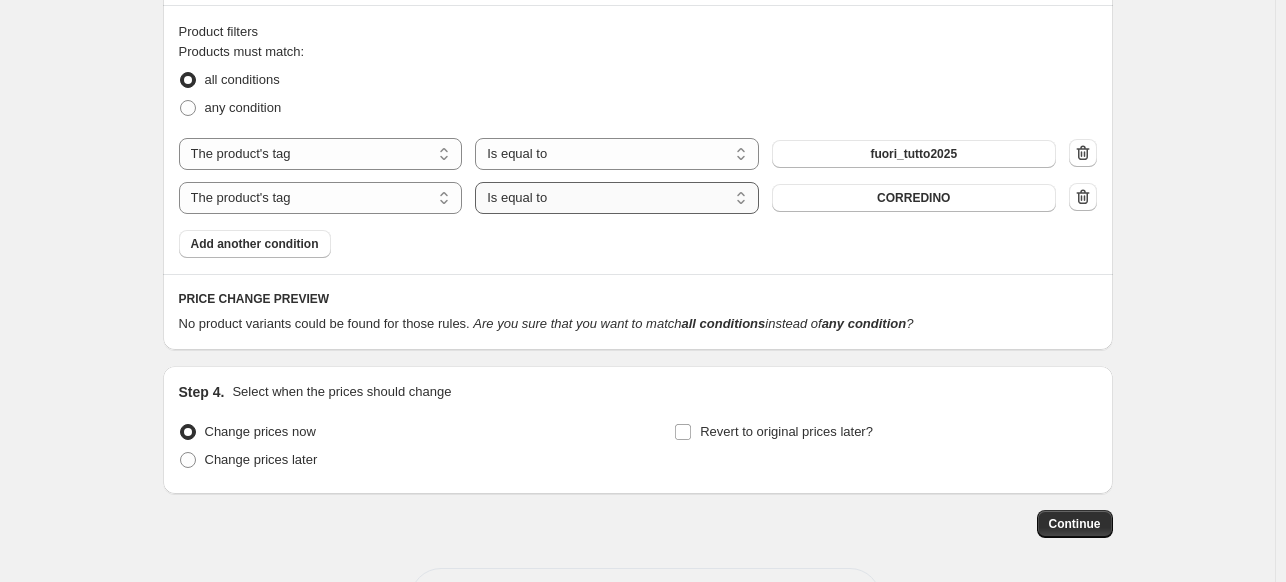 scroll, scrollTop: 1000, scrollLeft: 0, axis: vertical 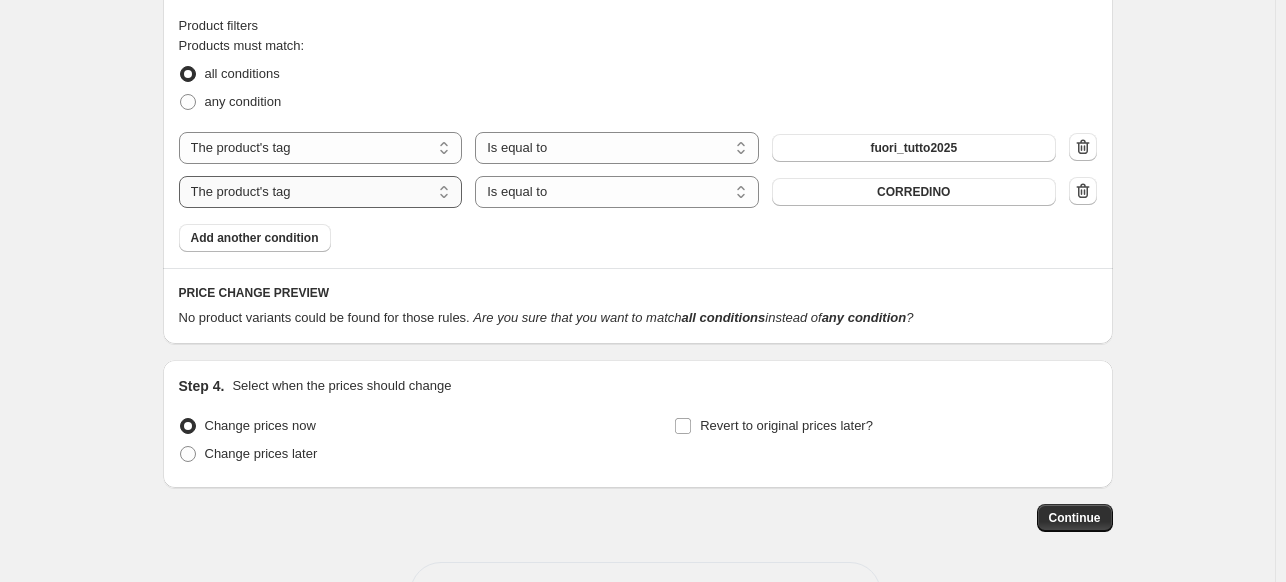 click on "The product The product's collection The product's tag The product's vendor The product's type The product's status The variant's title Inventory quantity" at bounding box center [321, 192] 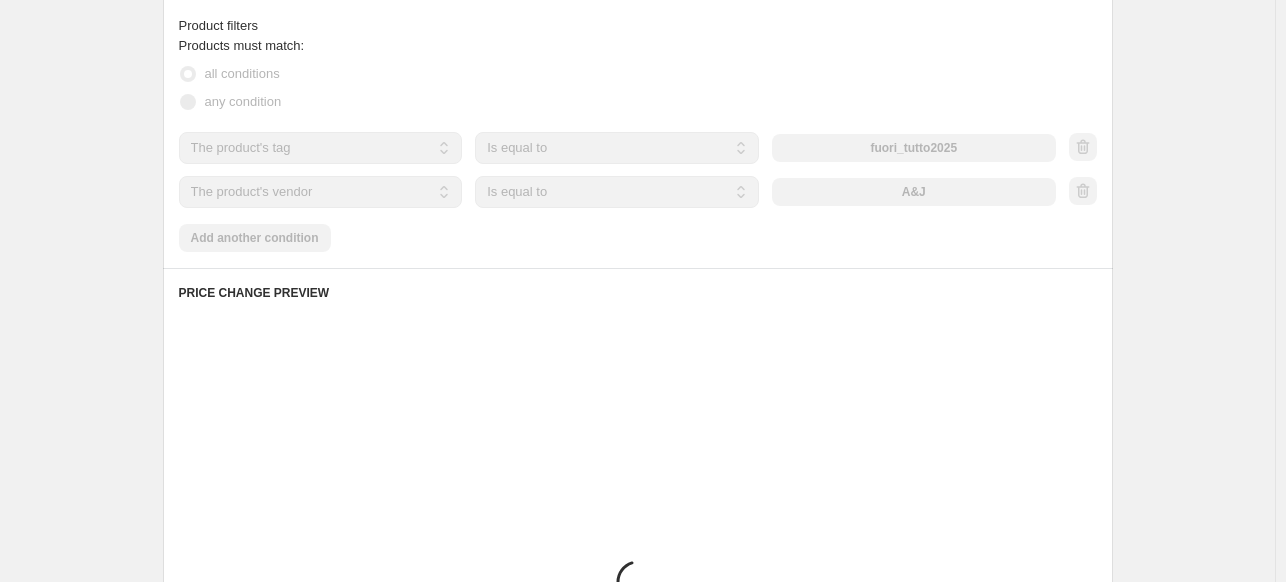 scroll, scrollTop: 1002, scrollLeft: 0, axis: vertical 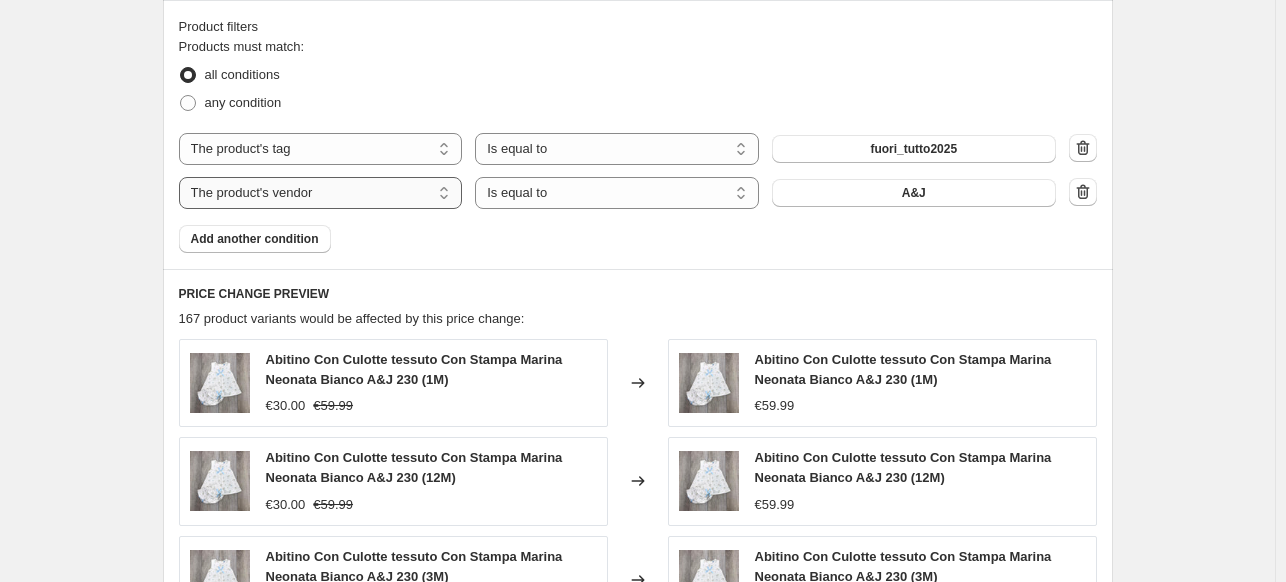 click on "The product The product's collection The product's tag The product's vendor The product's type The product's status The variant's title Inventory quantity" at bounding box center [321, 193] 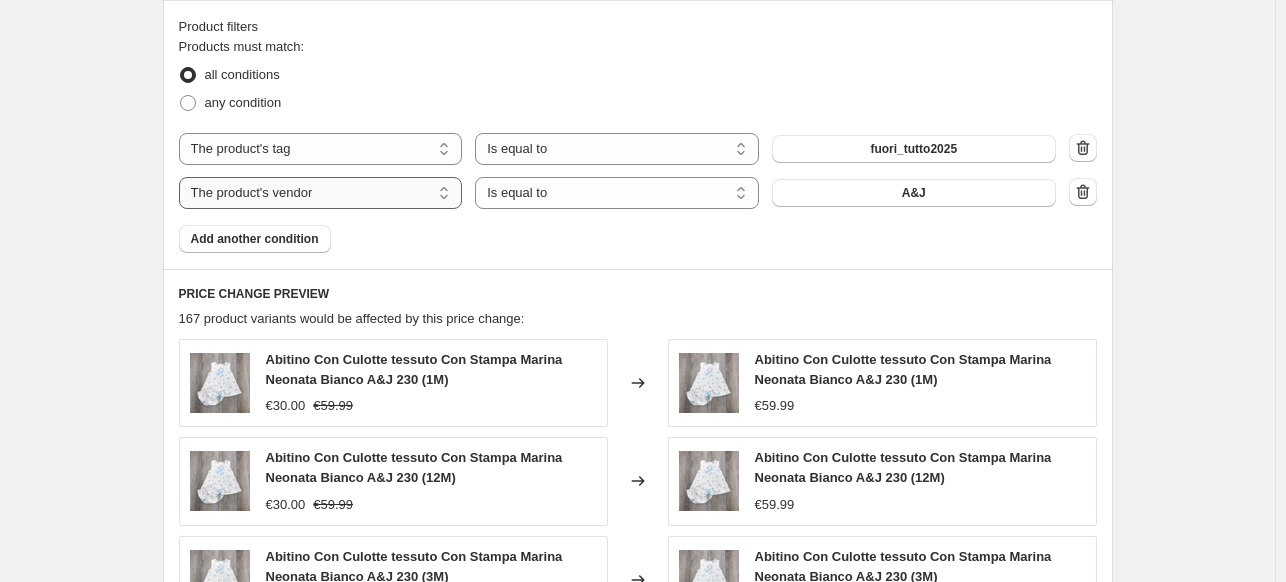 select on "product_type" 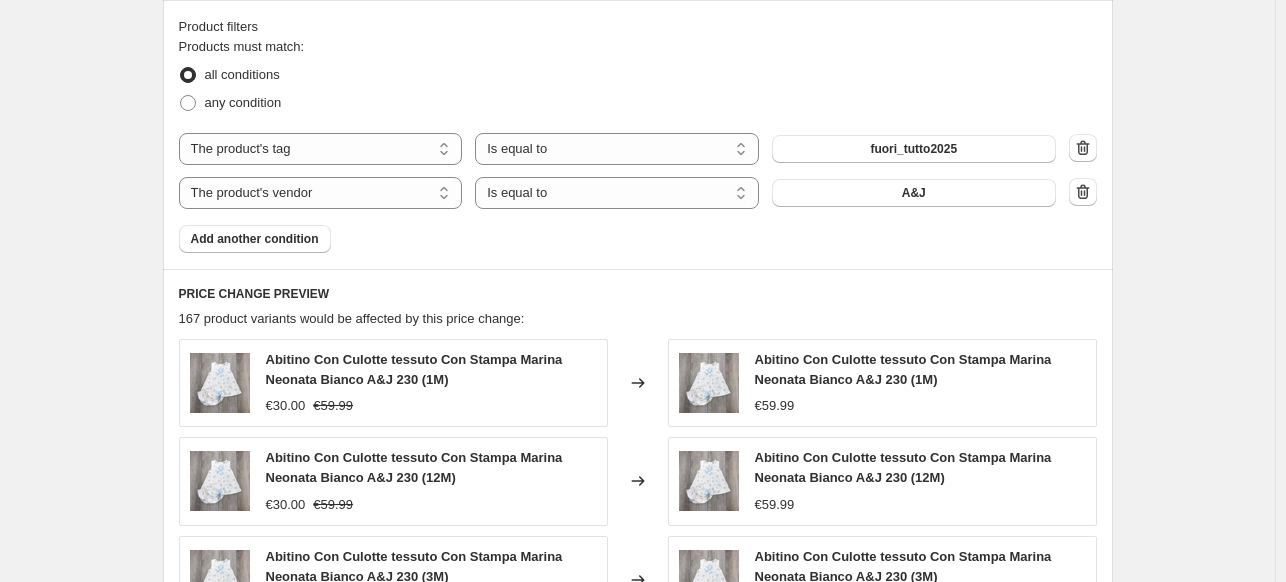 scroll, scrollTop: 1000, scrollLeft: 0, axis: vertical 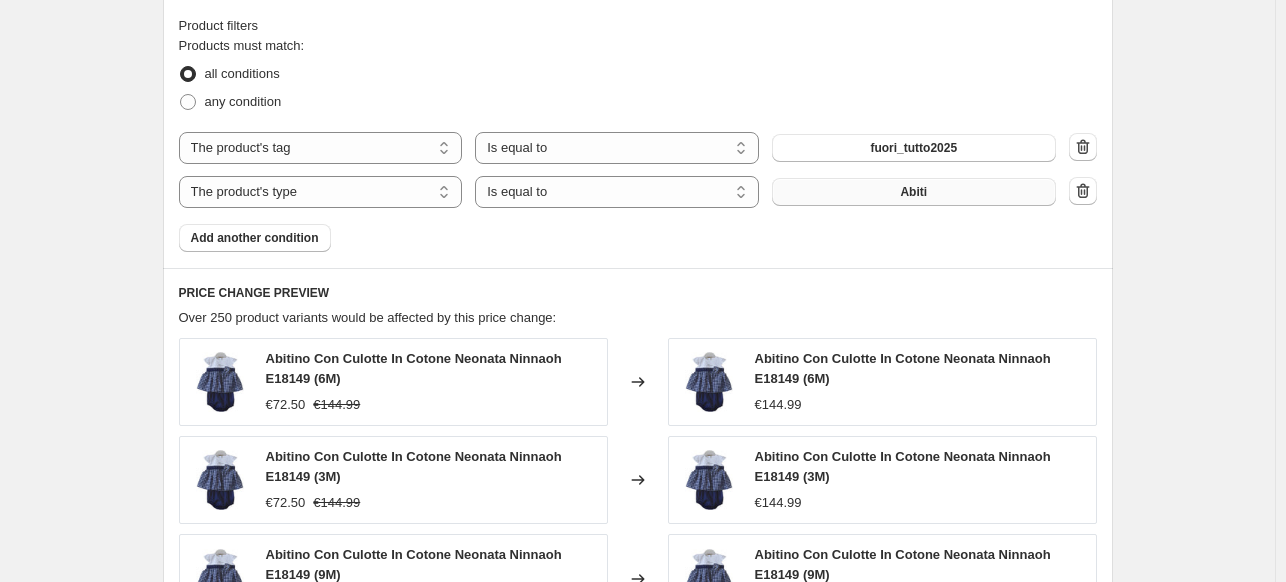 click on "Abiti" at bounding box center (914, 192) 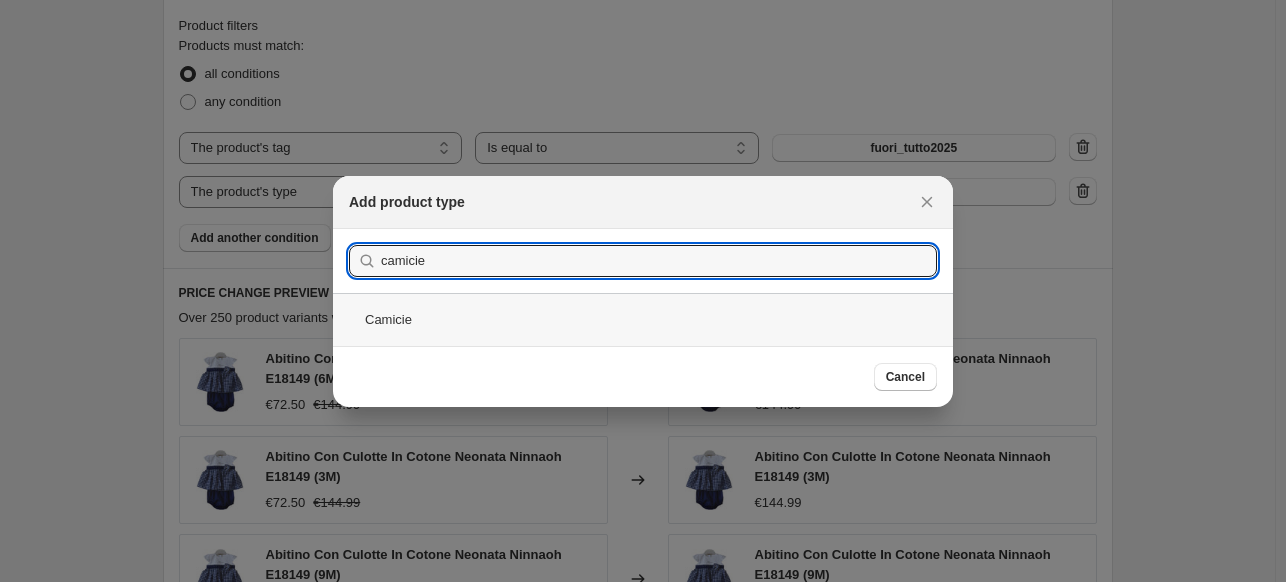 type on "camicie" 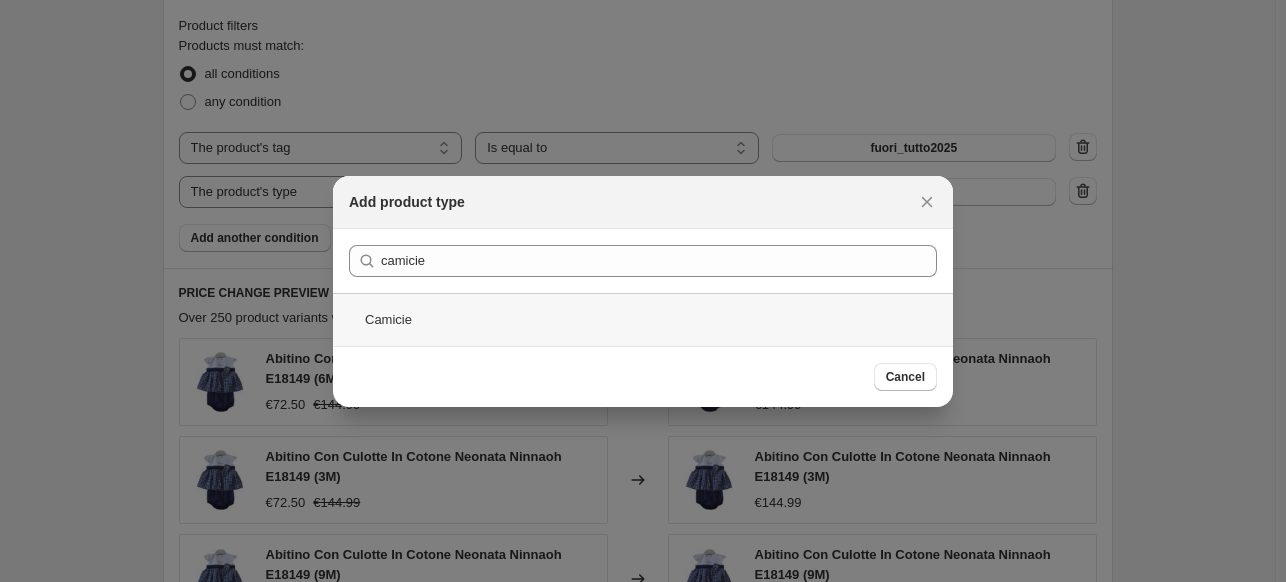 click on "Camicie" at bounding box center [643, 319] 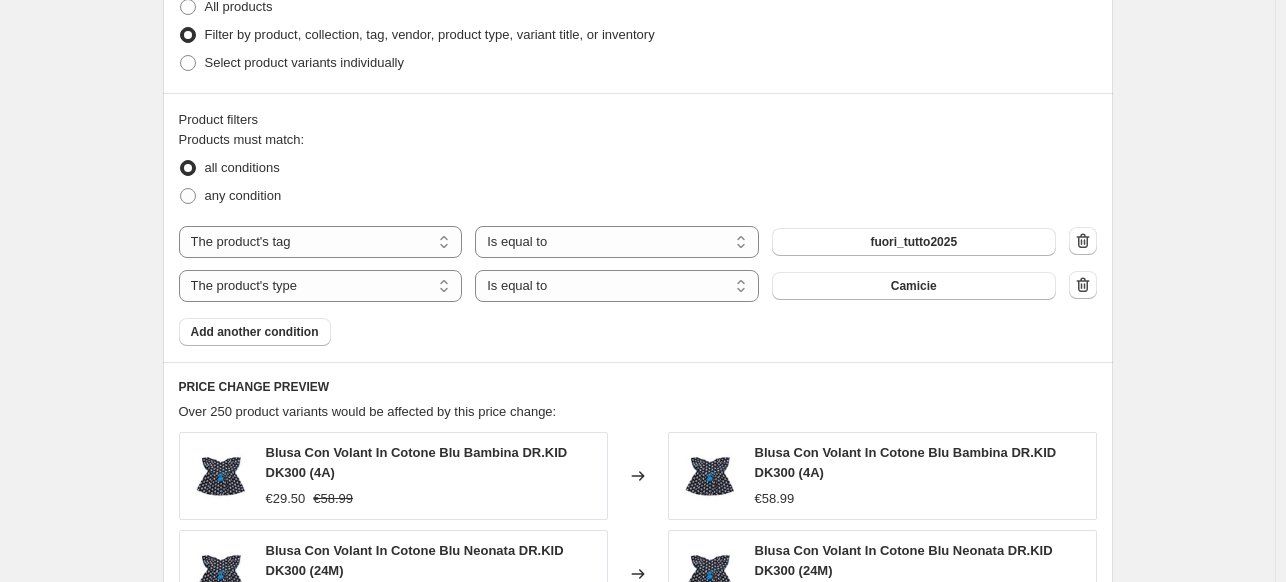 scroll, scrollTop: 905, scrollLeft: 0, axis: vertical 